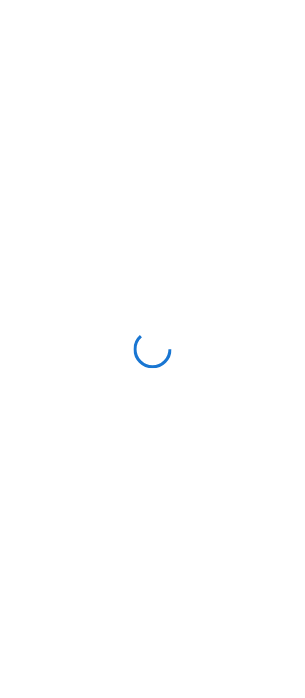 scroll, scrollTop: 0, scrollLeft: 0, axis: both 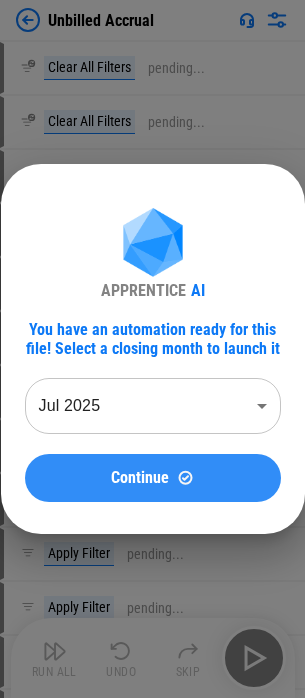click on "Continue" at bounding box center (140, 478) 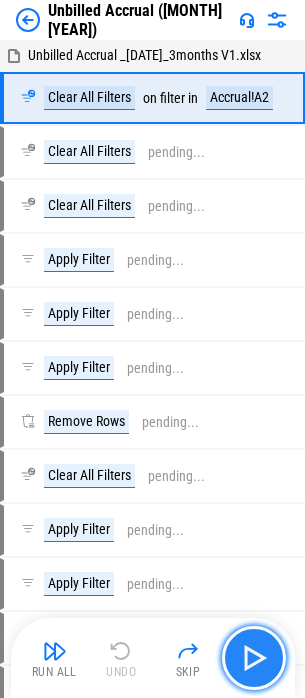 click at bounding box center [254, 658] 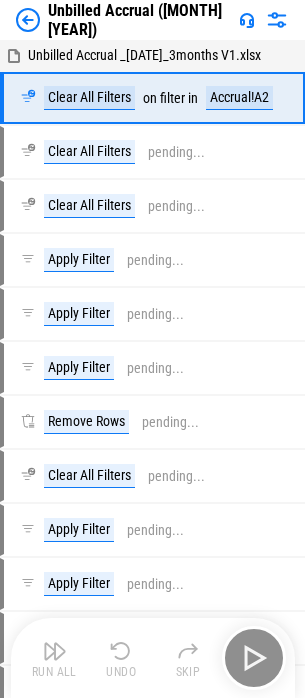 click on "Run All Undo Skip" at bounding box center [155, 658] 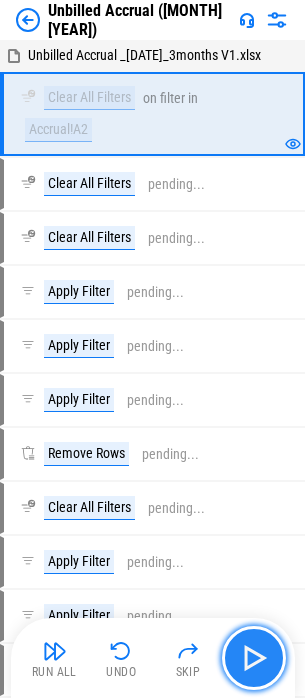 click at bounding box center (254, 658) 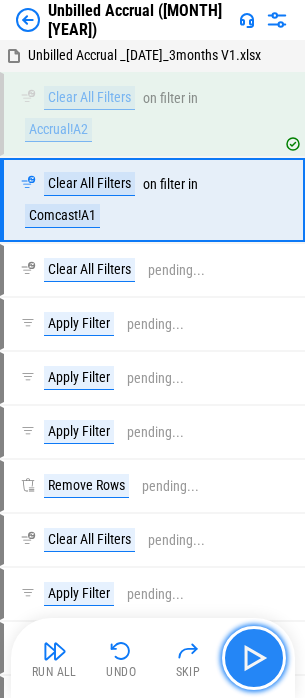 click at bounding box center [254, 658] 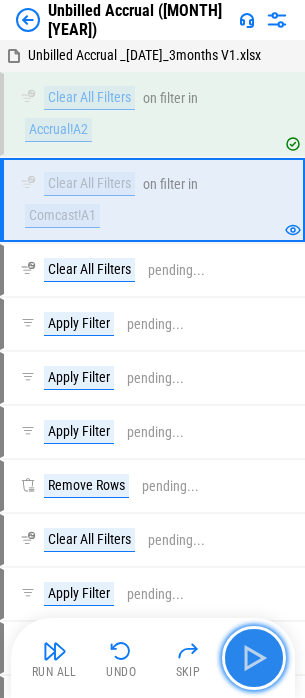 click at bounding box center (254, 658) 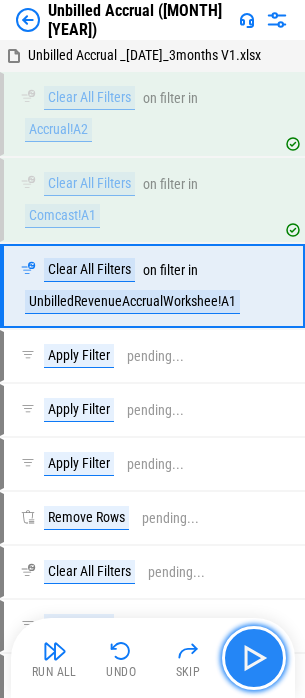 click at bounding box center [254, 658] 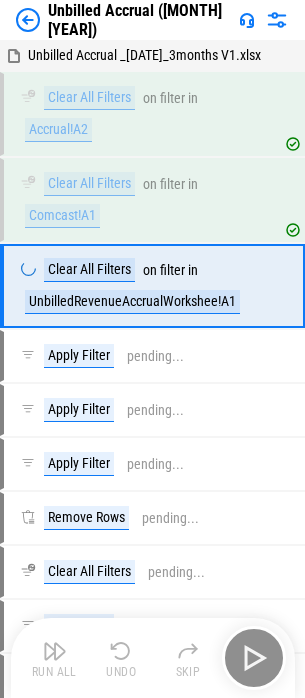 click on "Run All Undo Skip" at bounding box center (155, 658) 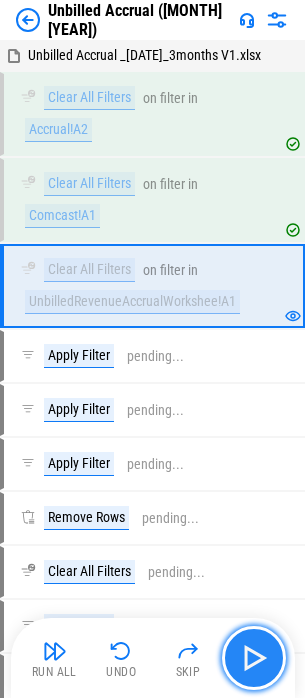 click at bounding box center [254, 658] 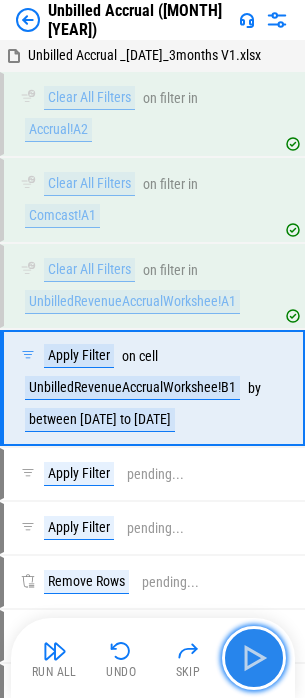click at bounding box center (254, 658) 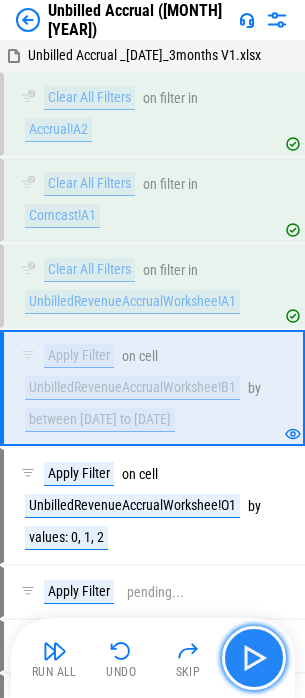 click at bounding box center [254, 658] 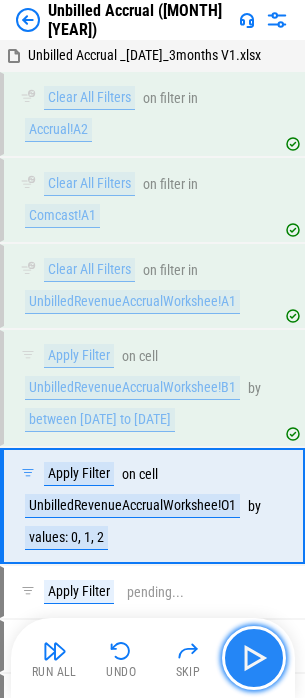 click at bounding box center (254, 658) 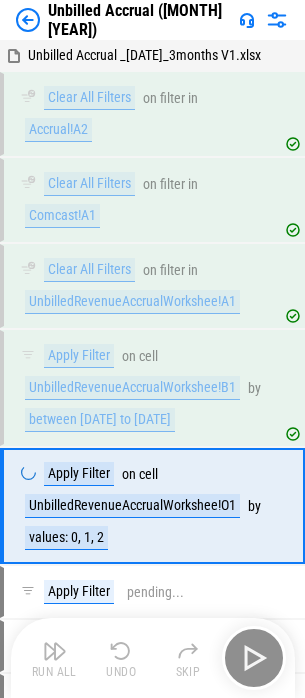 click on "Run All Undo Skip" at bounding box center [155, 658] 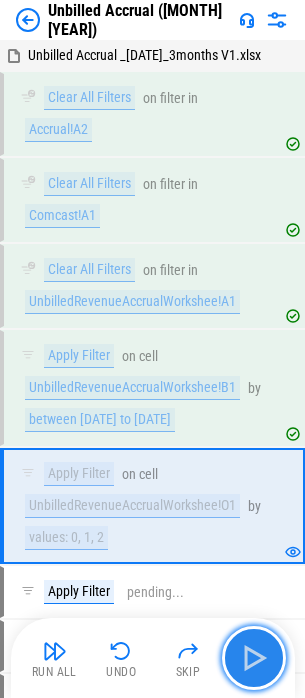 click at bounding box center [254, 658] 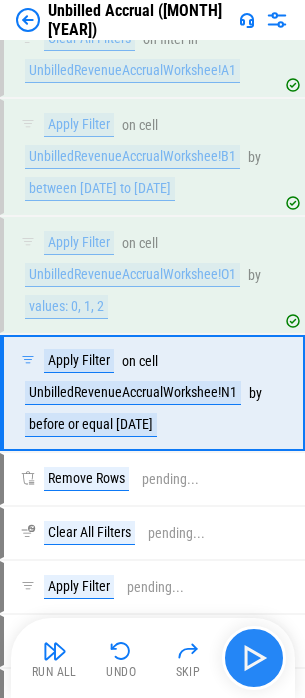 scroll, scrollTop: 275, scrollLeft: 0, axis: vertical 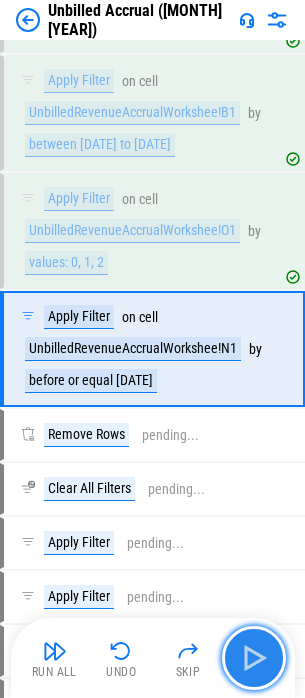 click at bounding box center [254, 658] 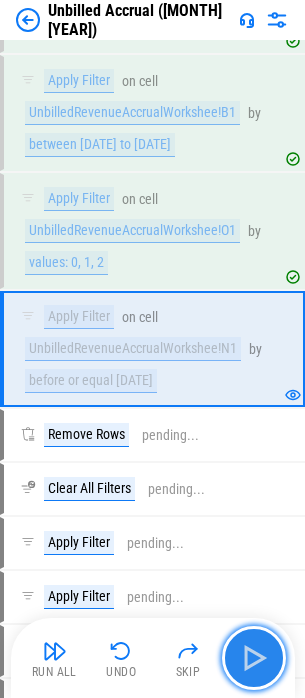 click at bounding box center (254, 658) 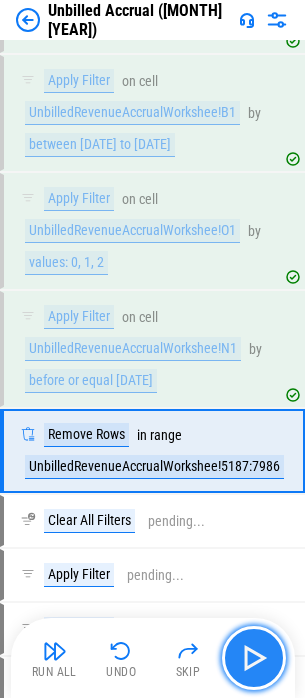 click at bounding box center [254, 658] 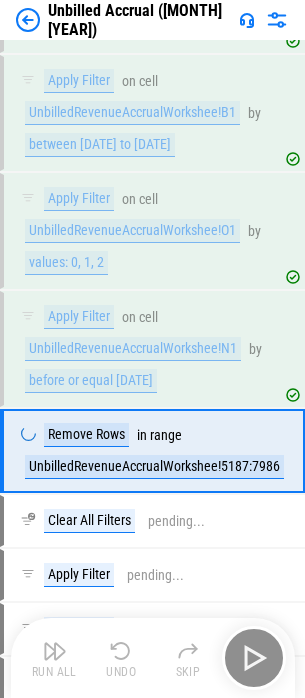 click on "Run All Undo Skip" at bounding box center [155, 658] 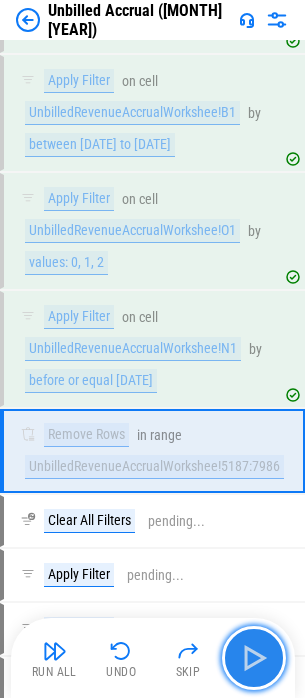 click at bounding box center (254, 658) 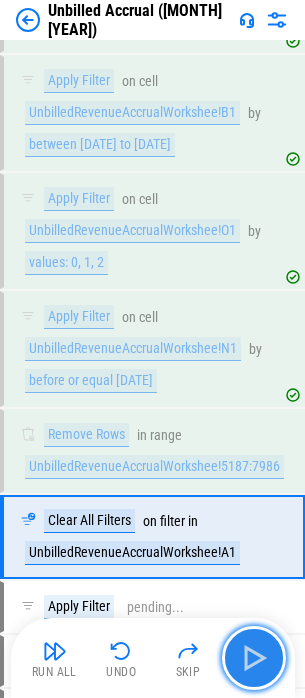 click at bounding box center (254, 658) 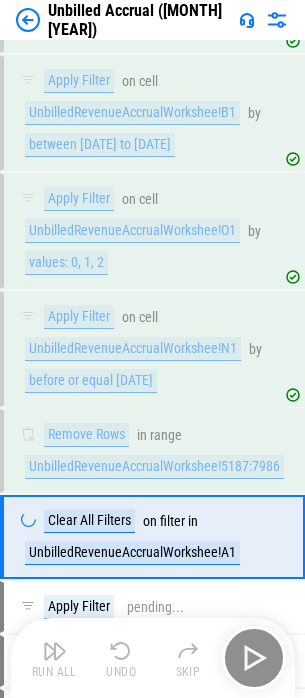 click on "Run All Undo Skip" at bounding box center (155, 658) 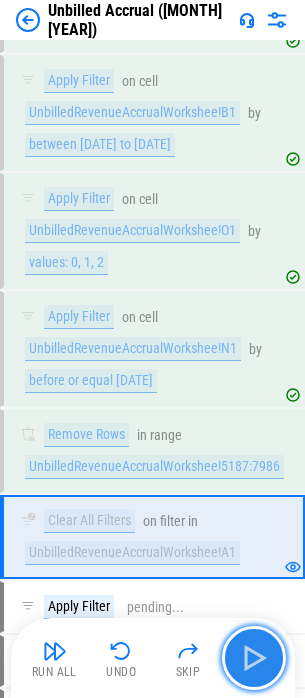 click at bounding box center (254, 658) 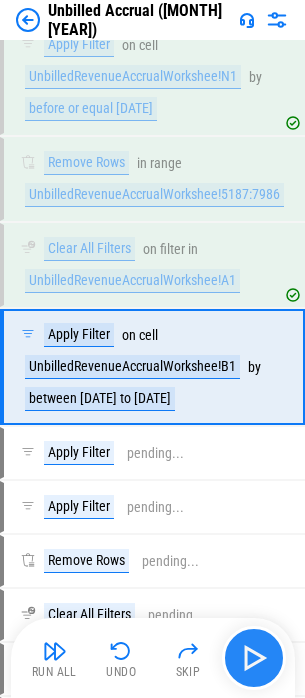 scroll, scrollTop: 565, scrollLeft: 0, axis: vertical 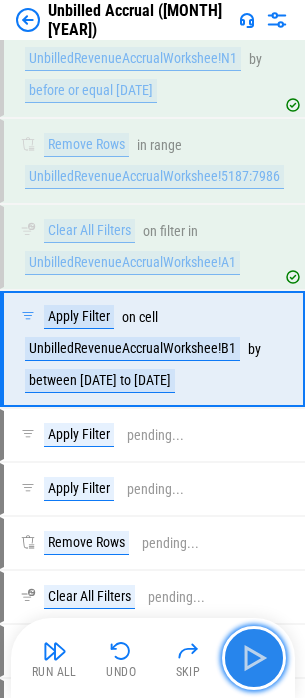 click at bounding box center (254, 658) 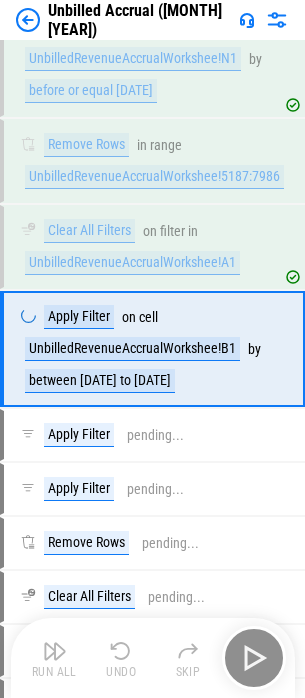 click on "Run All Undo Skip" at bounding box center (155, 658) 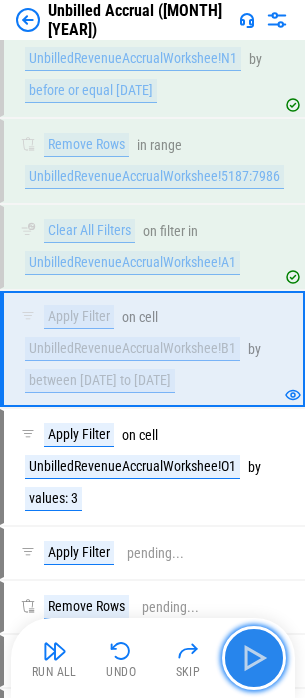 click at bounding box center (254, 658) 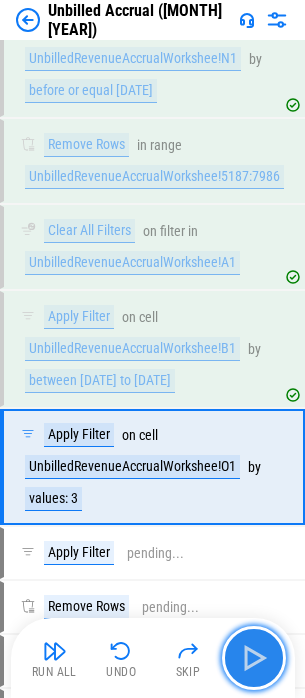 click at bounding box center [254, 658] 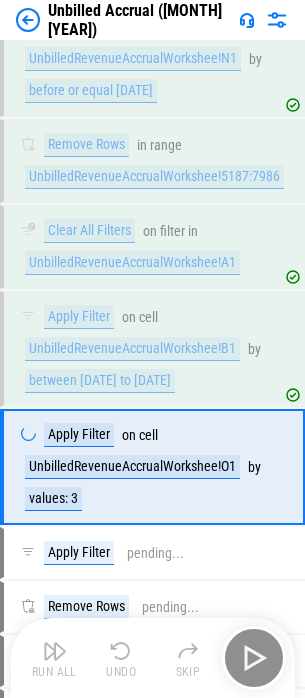 click on "Run All Undo Skip" at bounding box center (155, 658) 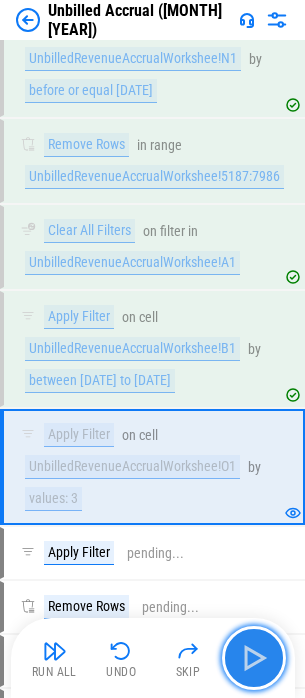 click at bounding box center [254, 658] 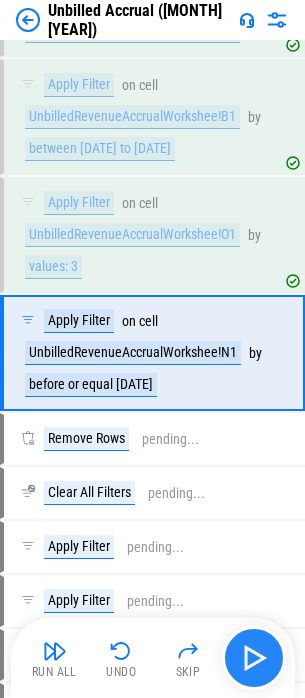 scroll, scrollTop: 801, scrollLeft: 0, axis: vertical 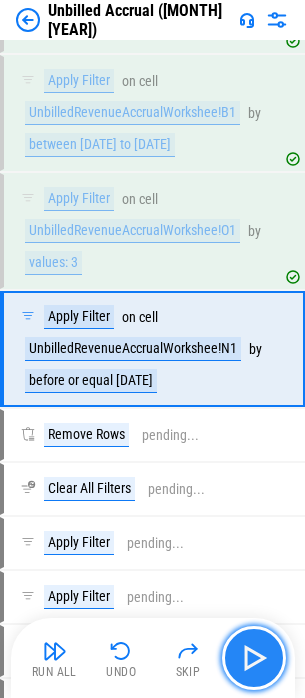 click at bounding box center [254, 658] 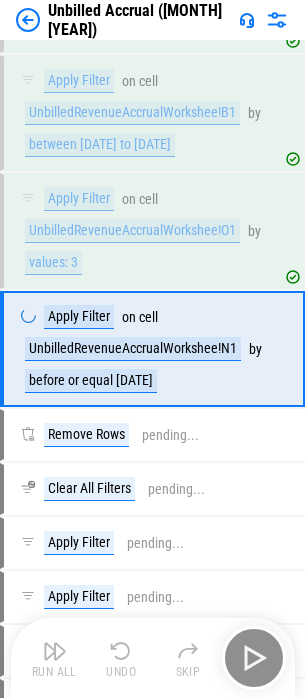 click on "Run All Undo Skip" at bounding box center [155, 658] 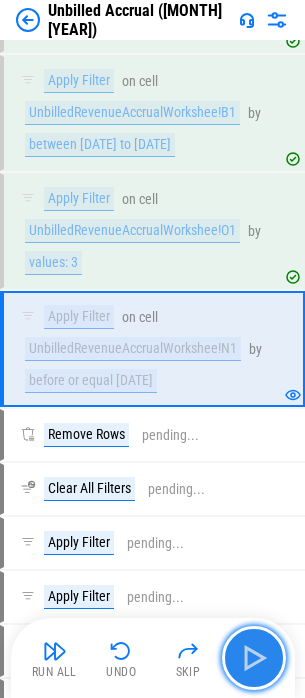 click at bounding box center (254, 658) 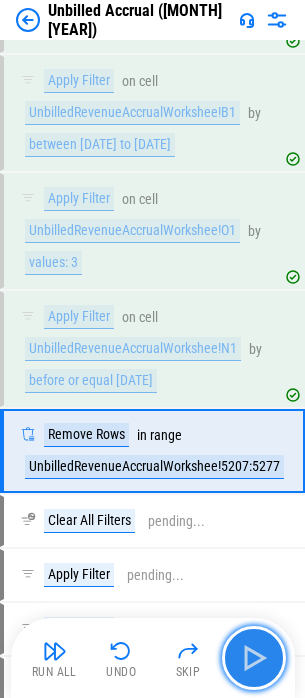 click at bounding box center [254, 658] 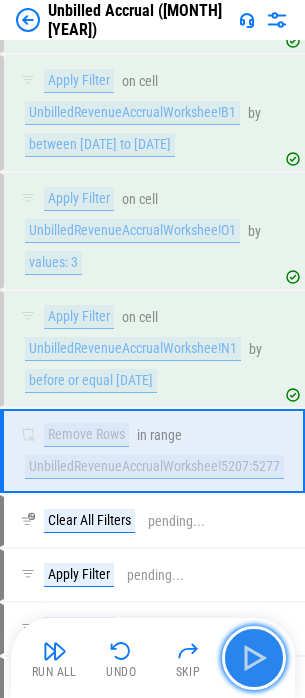 click at bounding box center (254, 658) 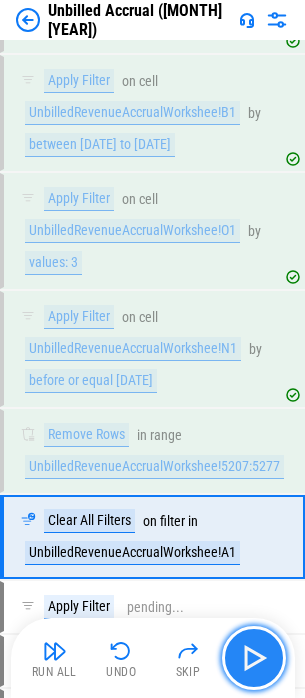 click at bounding box center (254, 658) 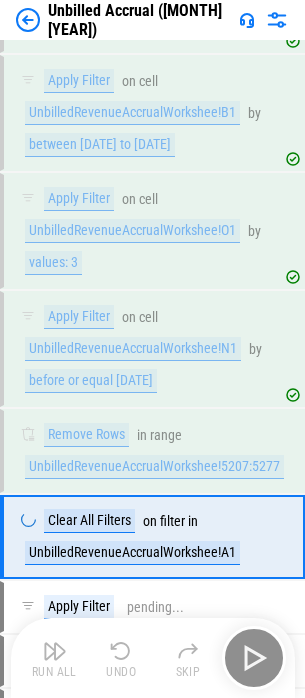 click on "Run All Undo Skip" at bounding box center (155, 658) 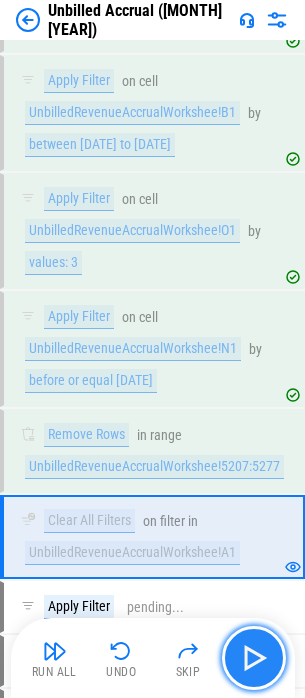 click at bounding box center (254, 658) 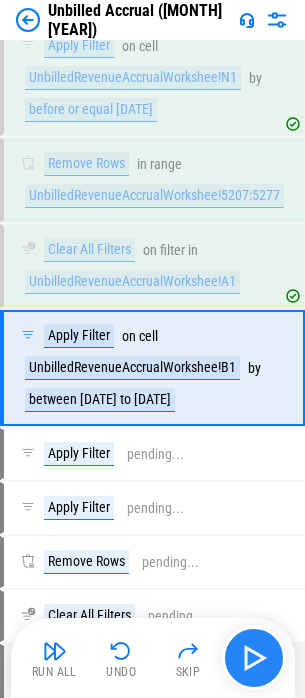 scroll, scrollTop: 1091, scrollLeft: 0, axis: vertical 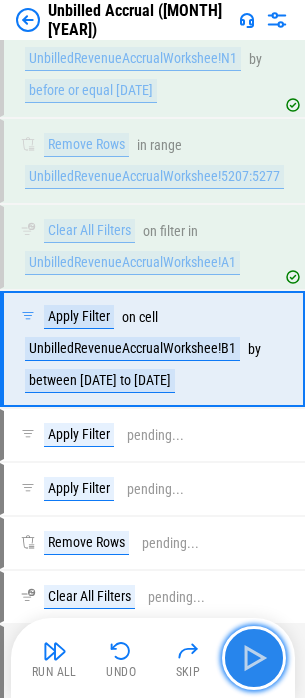click at bounding box center (254, 658) 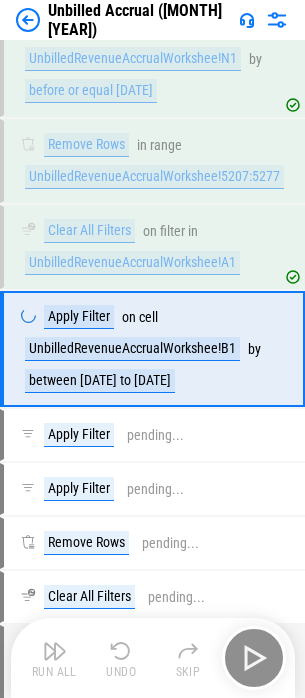 click on "Run All Undo Skip" at bounding box center [155, 658] 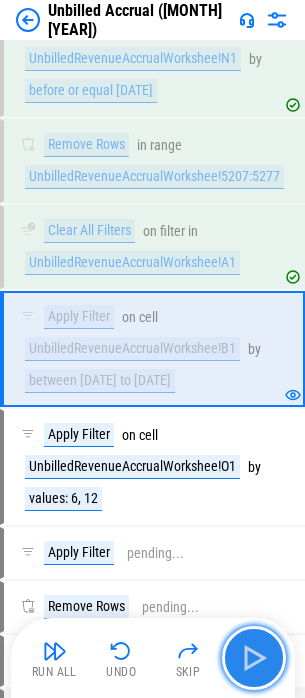 click at bounding box center (254, 658) 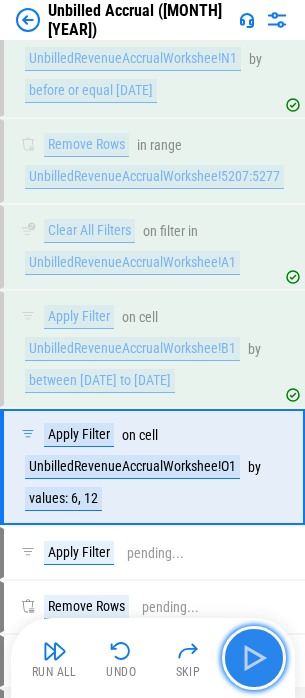 click at bounding box center [254, 658] 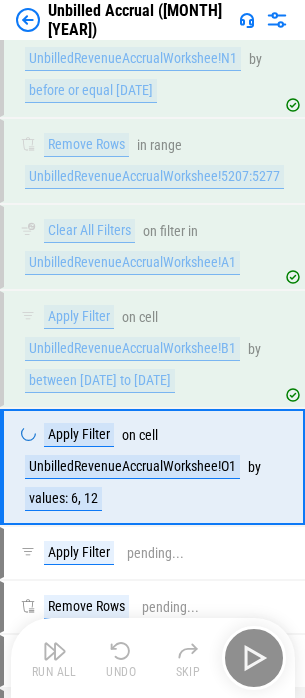 click on "Run All Undo Skip" at bounding box center (155, 658) 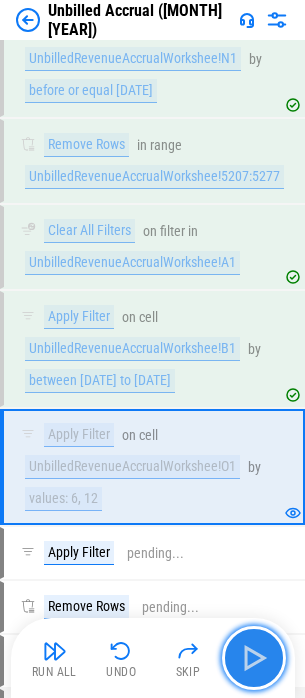click at bounding box center [254, 658] 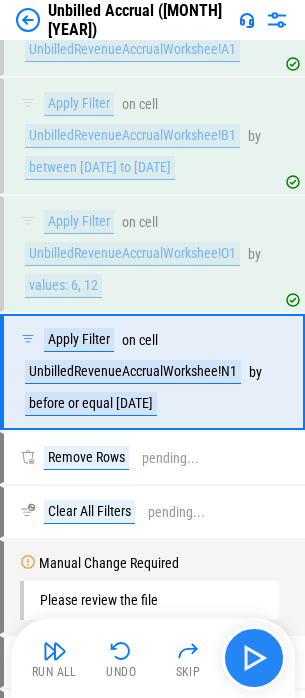scroll, scrollTop: 1327, scrollLeft: 0, axis: vertical 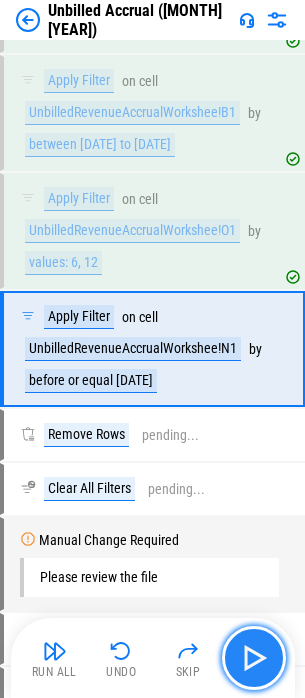 click at bounding box center [254, 658] 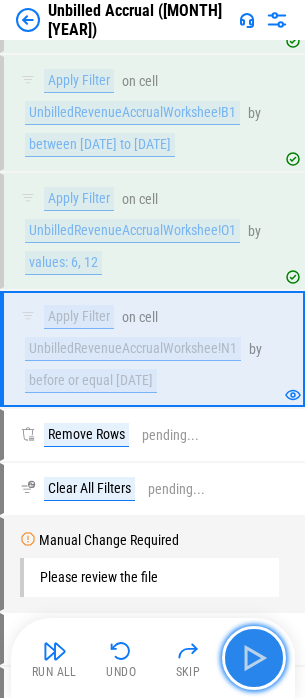 click at bounding box center (254, 658) 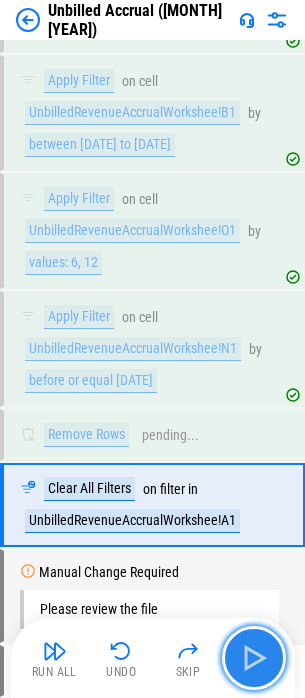 click at bounding box center [254, 658] 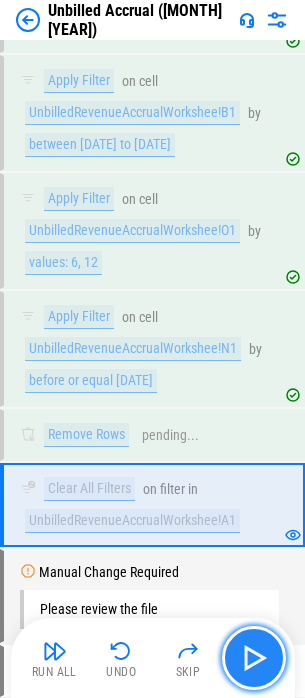 click at bounding box center [254, 658] 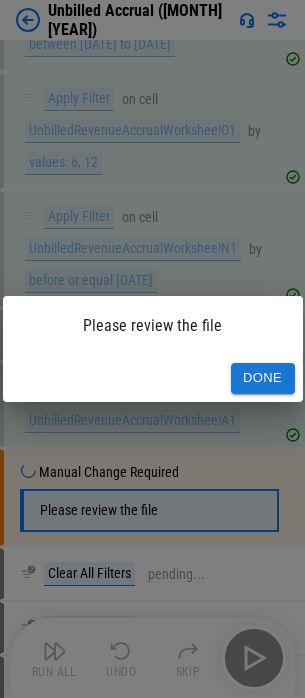 scroll, scrollTop: 1576, scrollLeft: 0, axis: vertical 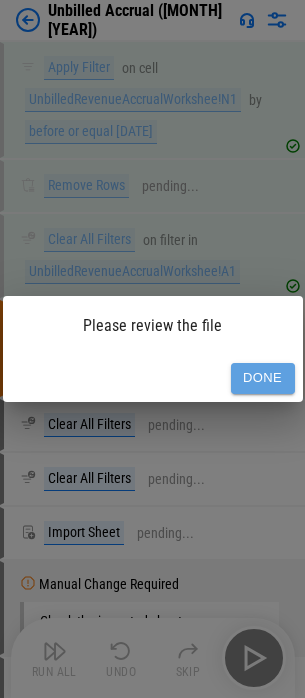 click on "Done" at bounding box center [263, 378] 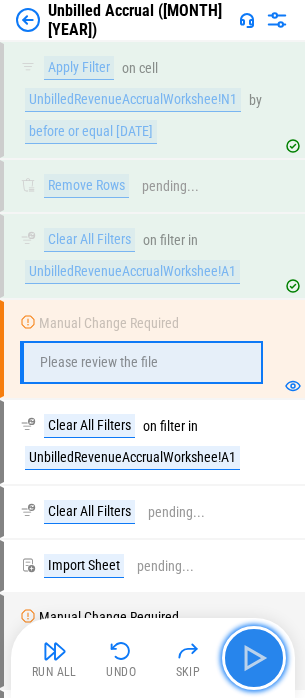 click at bounding box center (254, 658) 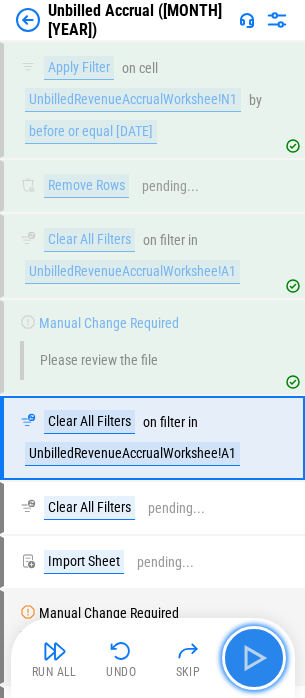 click at bounding box center [254, 658] 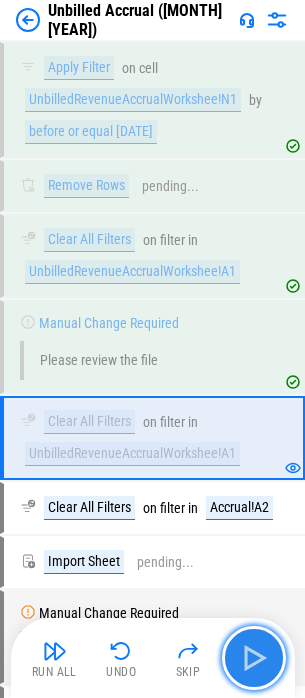 click at bounding box center [254, 658] 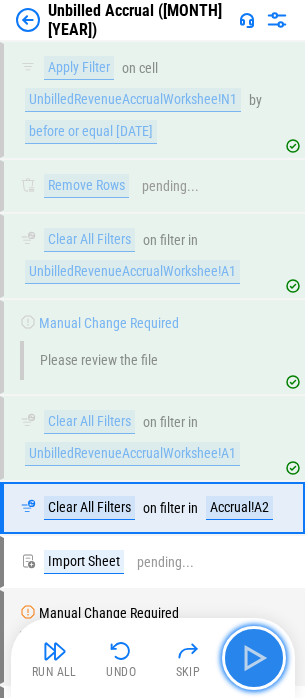 click at bounding box center (254, 658) 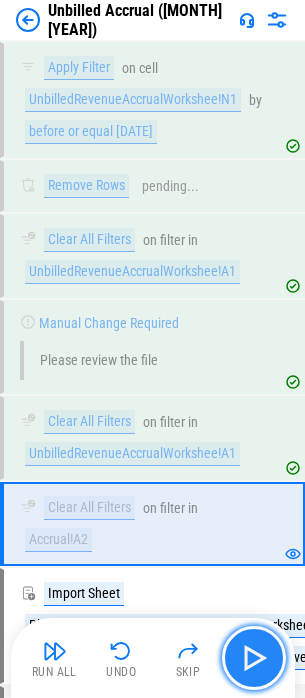 click at bounding box center (254, 658) 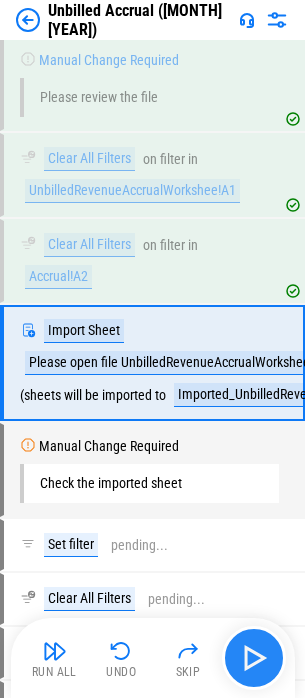 scroll, scrollTop: 1853, scrollLeft: 0, axis: vertical 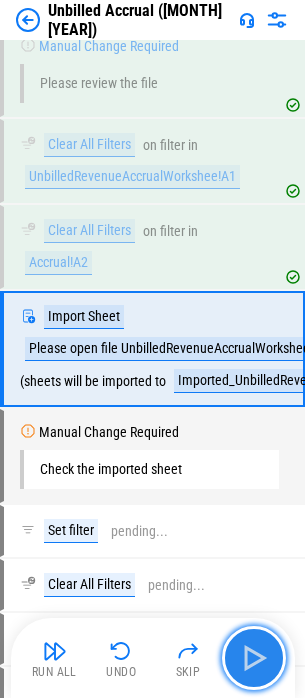 click at bounding box center [254, 658] 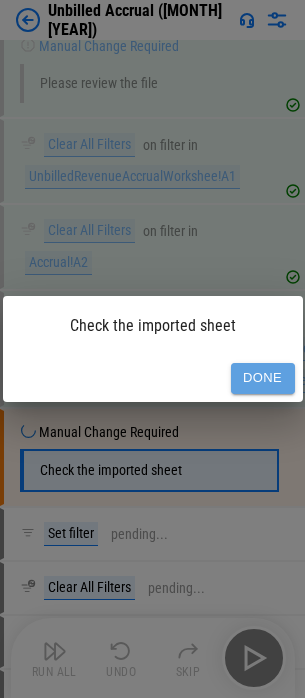 click on "Done" at bounding box center [263, 378] 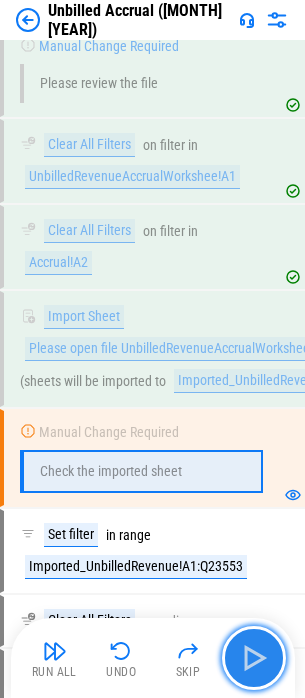 click at bounding box center [254, 658] 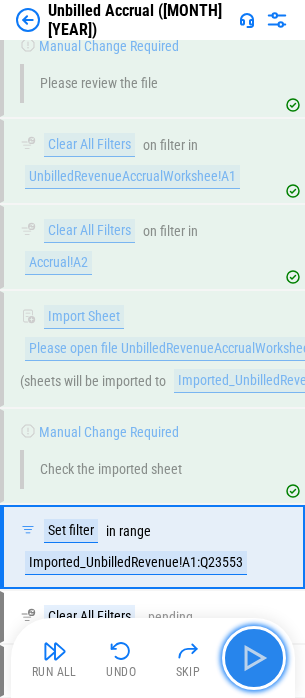 click at bounding box center [254, 658] 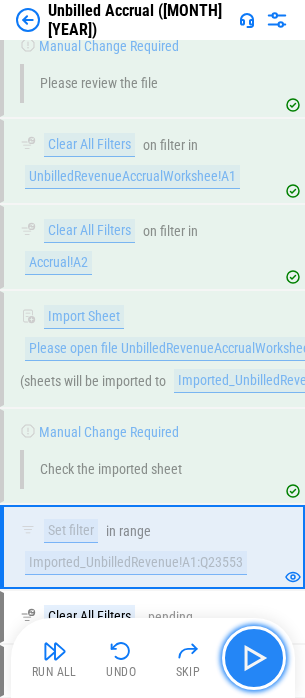 click at bounding box center [254, 658] 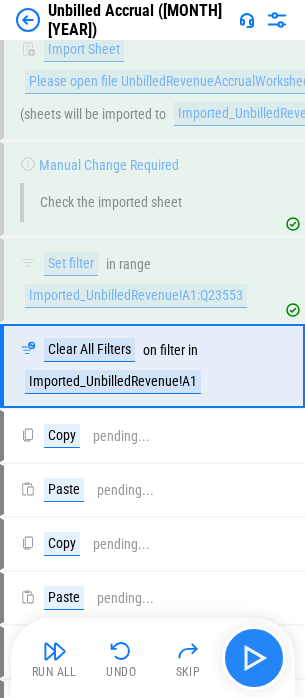 scroll, scrollTop: 2137, scrollLeft: 0, axis: vertical 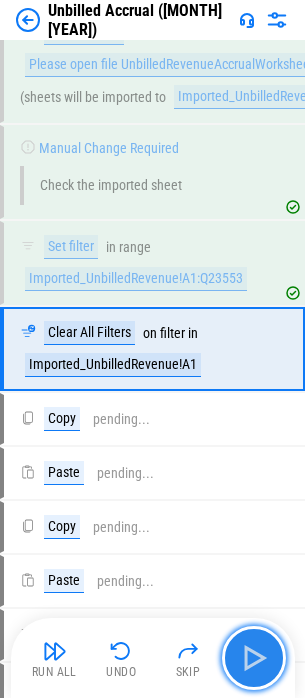 click at bounding box center (254, 658) 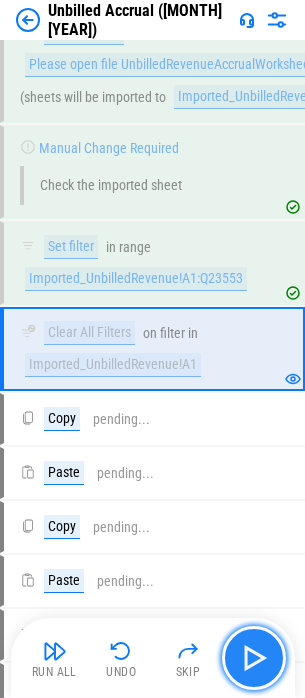 click at bounding box center (254, 658) 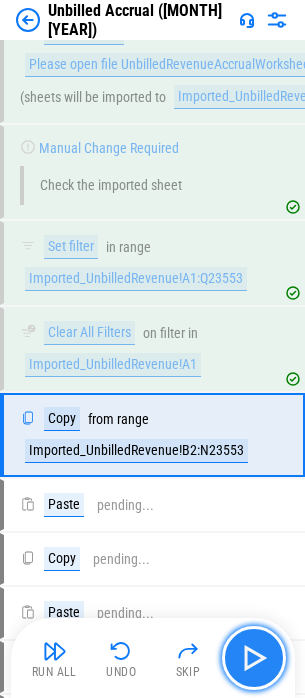 click at bounding box center (254, 658) 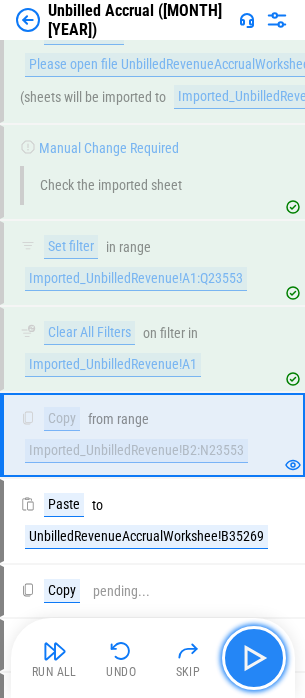 click at bounding box center [254, 658] 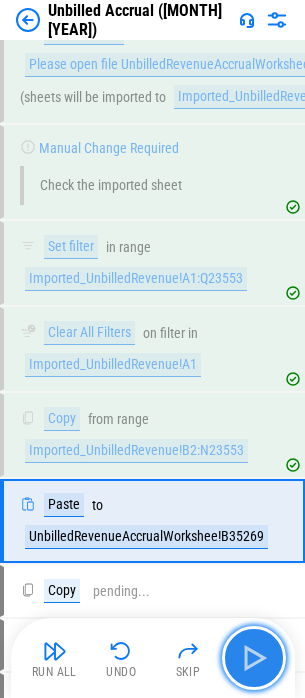 click at bounding box center [254, 658] 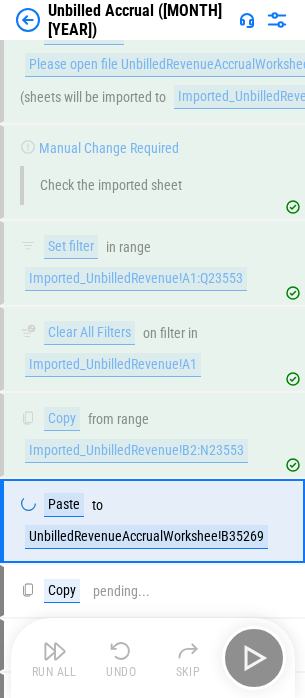 click on "Run All Undo Skip" at bounding box center (155, 658) 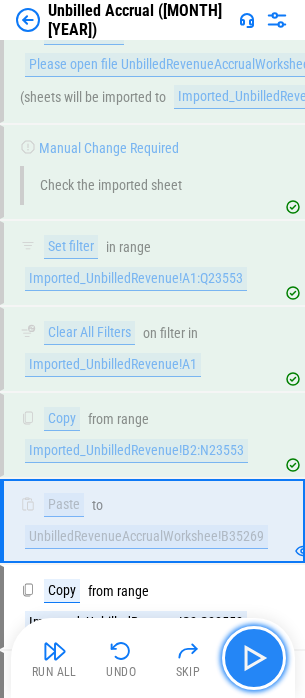 click at bounding box center [254, 658] 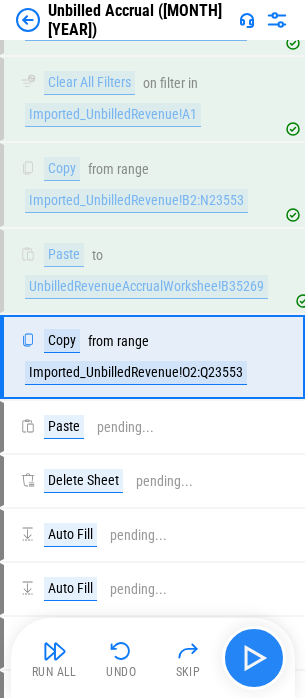 scroll, scrollTop: 2395, scrollLeft: 0, axis: vertical 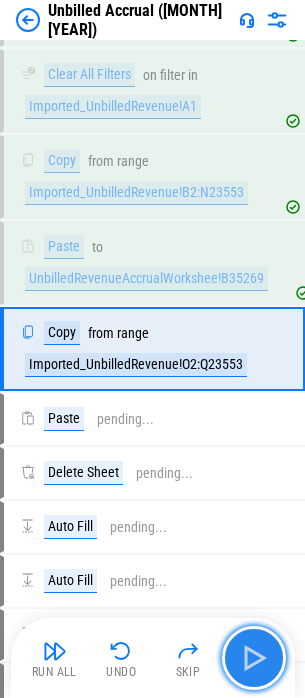 click at bounding box center (254, 658) 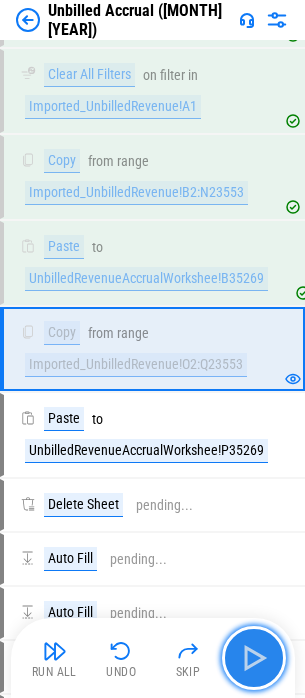 click at bounding box center (254, 658) 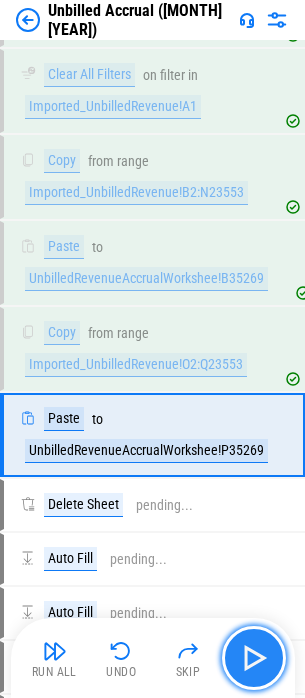 click at bounding box center (254, 658) 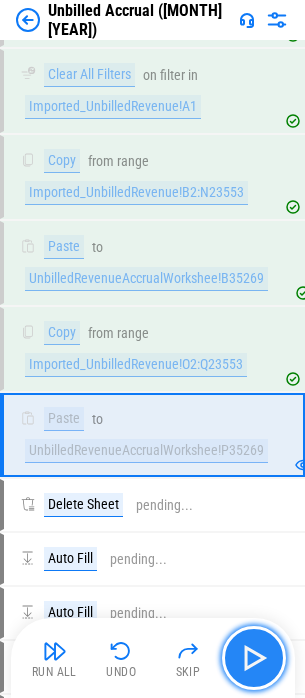 click at bounding box center [254, 658] 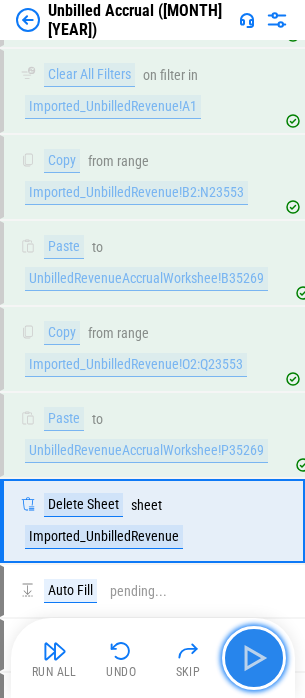 click at bounding box center (254, 658) 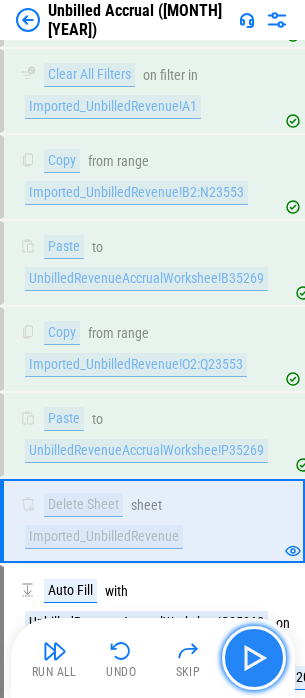 click at bounding box center [254, 658] 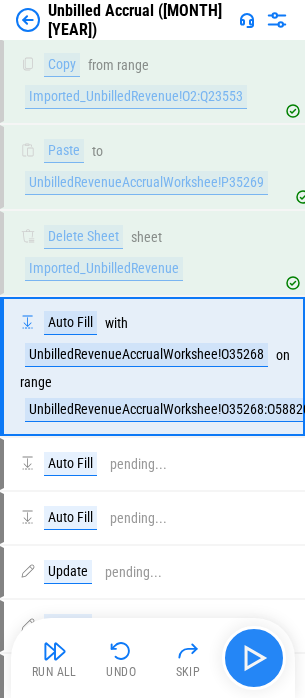scroll, scrollTop: 2681, scrollLeft: 0, axis: vertical 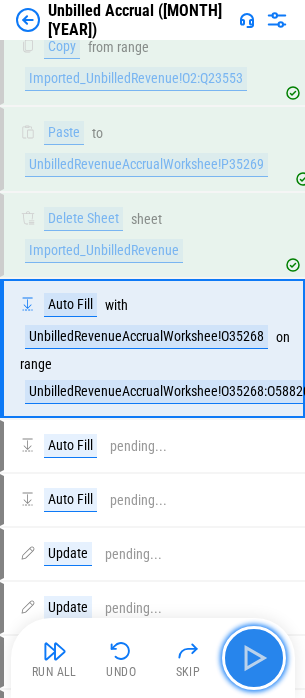 click at bounding box center (254, 658) 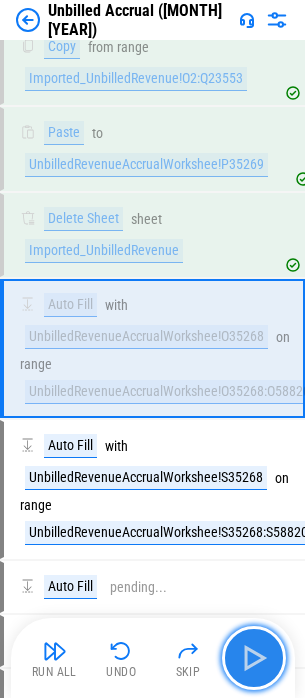 click at bounding box center [254, 658] 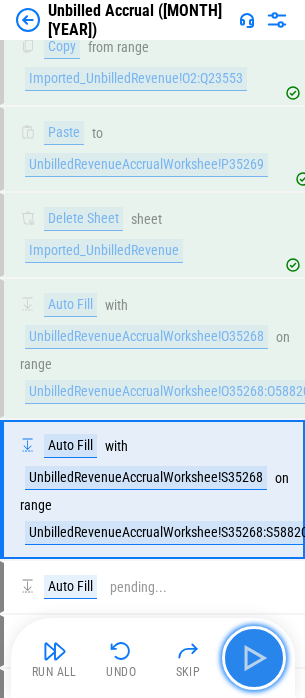 click at bounding box center (254, 658) 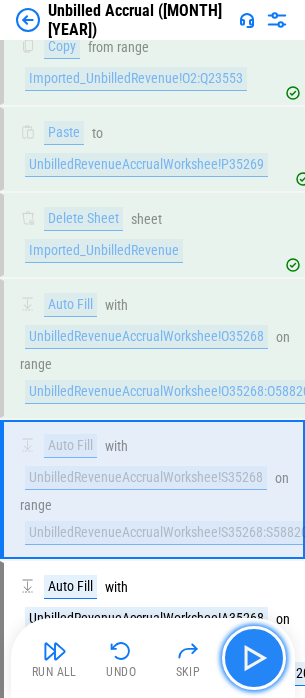 click at bounding box center [254, 658] 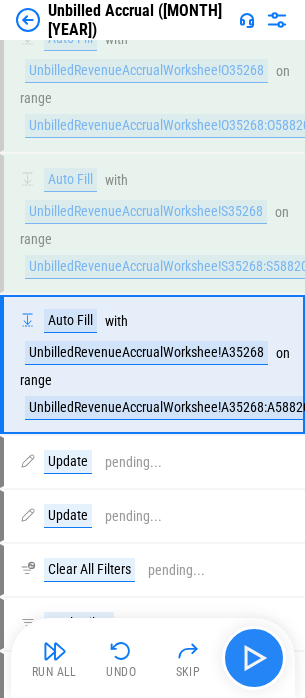 scroll, scrollTop: 2963, scrollLeft: 0, axis: vertical 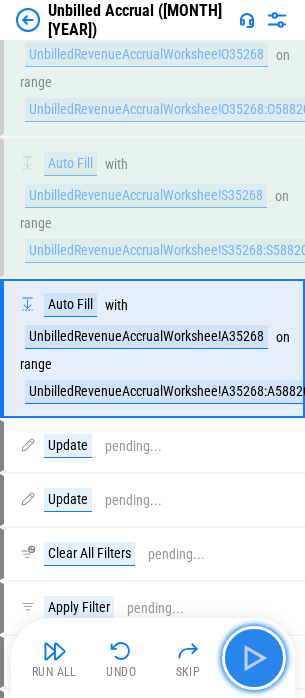 click at bounding box center [254, 658] 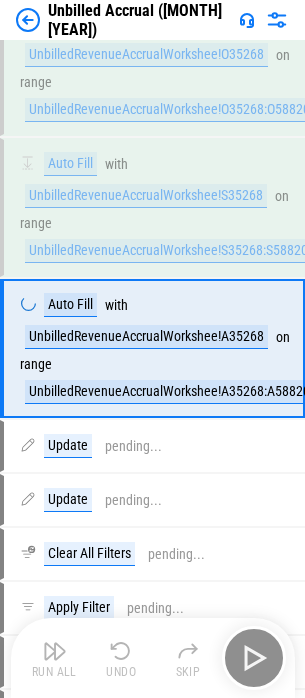 click on "Run All Undo Skip" at bounding box center [155, 658] 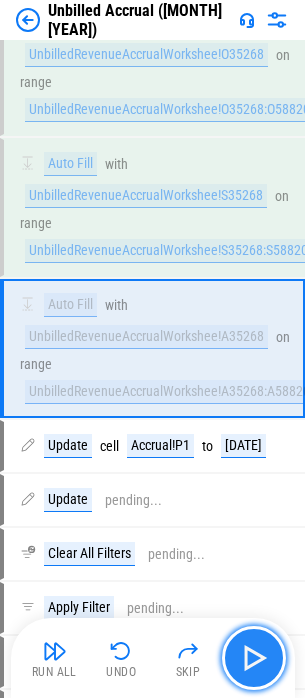 click at bounding box center [254, 658] 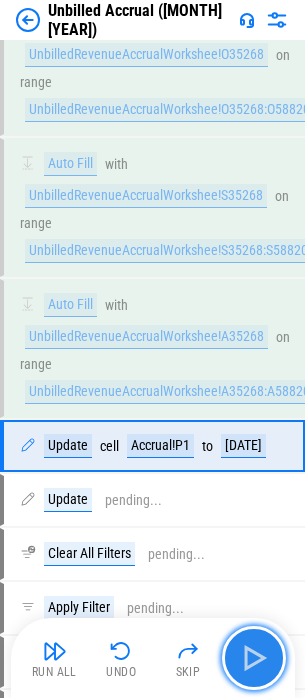 click at bounding box center [254, 658] 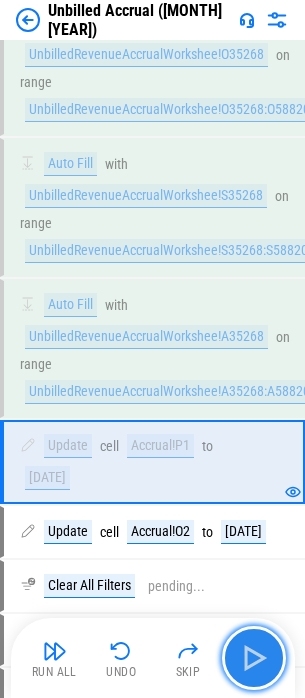 click at bounding box center (254, 658) 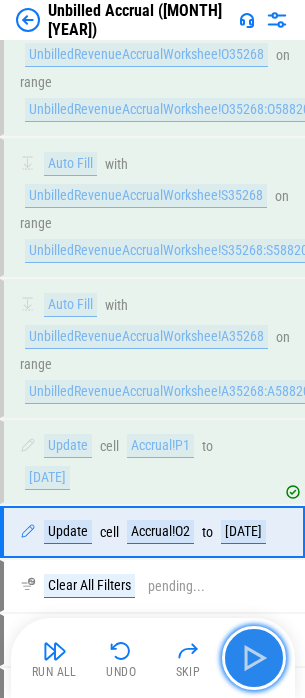 click at bounding box center (254, 658) 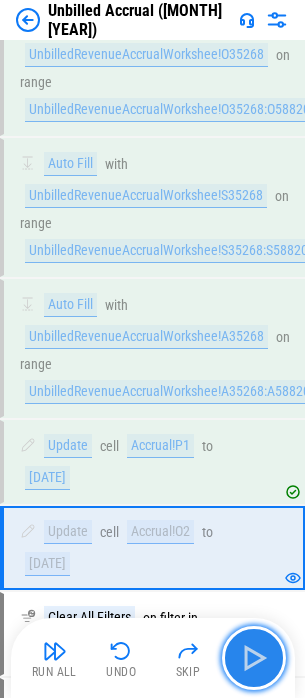 click at bounding box center [254, 658] 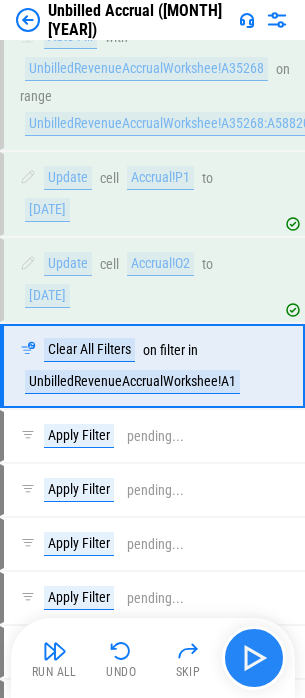 scroll, scrollTop: 3248, scrollLeft: 0, axis: vertical 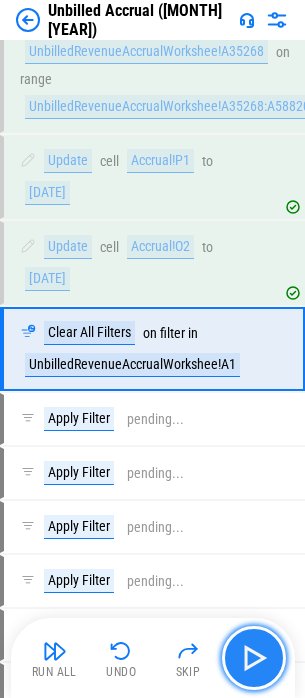 click at bounding box center [254, 658] 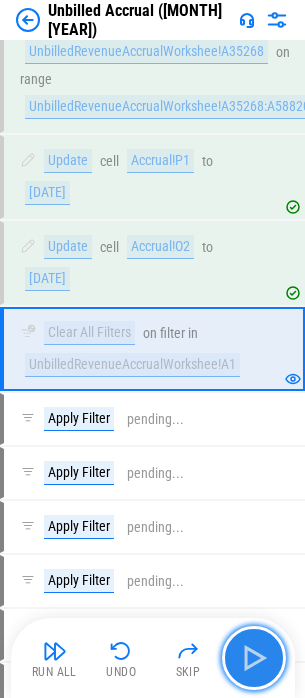click at bounding box center (254, 658) 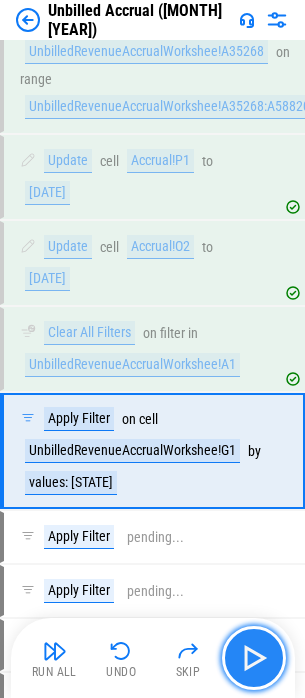 click at bounding box center [254, 658] 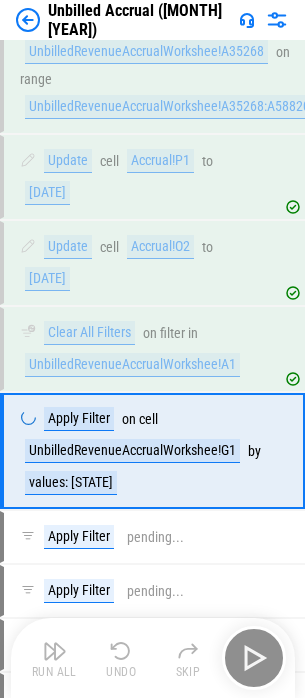click on "Run All Undo Skip" at bounding box center (155, 658) 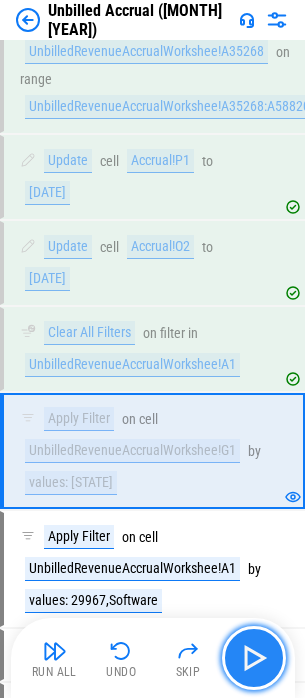 click at bounding box center (254, 658) 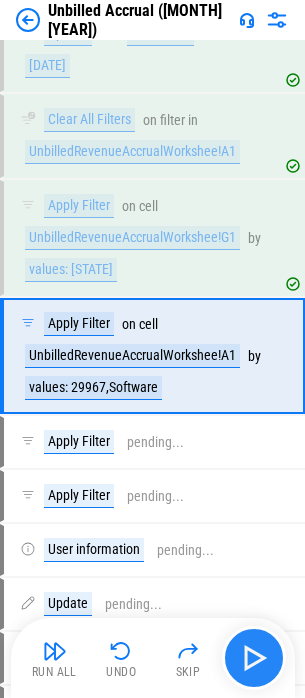 scroll, scrollTop: 3468, scrollLeft: 0, axis: vertical 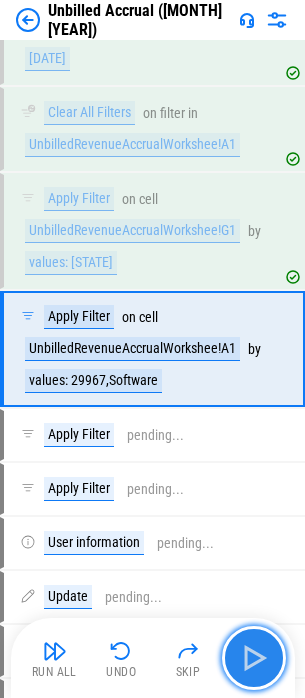 click at bounding box center (254, 658) 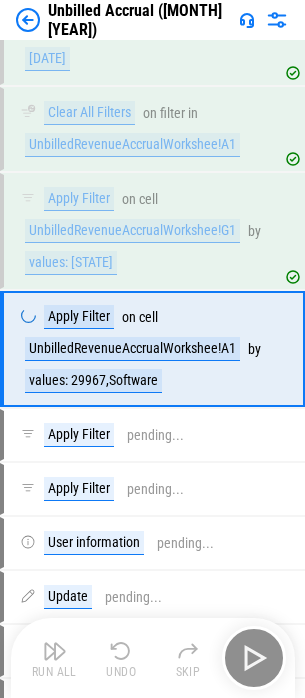 click on "Run All Undo Skip" at bounding box center (155, 658) 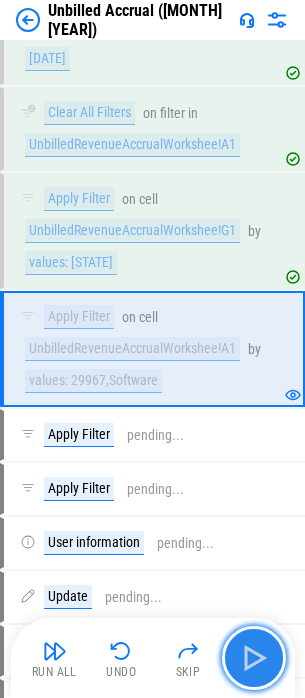 click at bounding box center [254, 658] 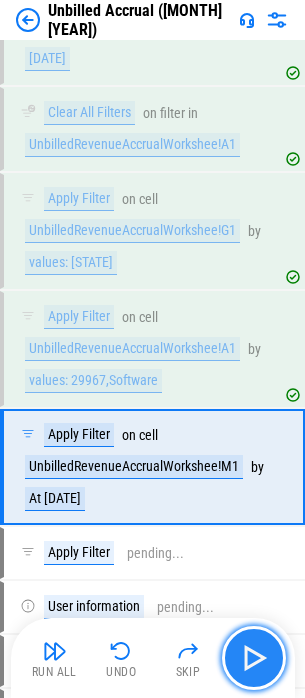 click at bounding box center (254, 658) 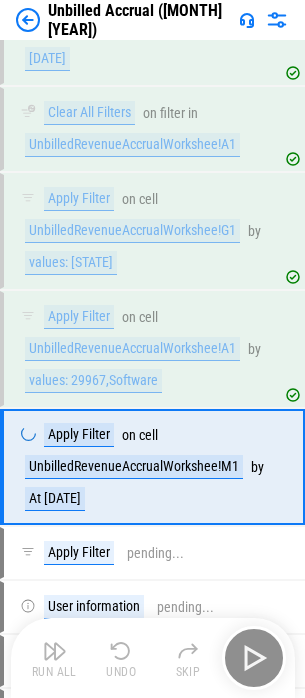 click on "Run All Undo Skip" at bounding box center (155, 658) 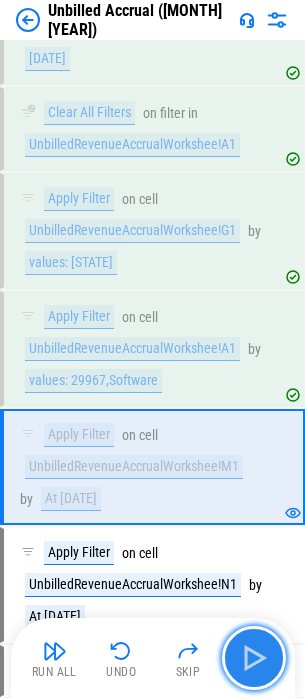 click at bounding box center (254, 658) 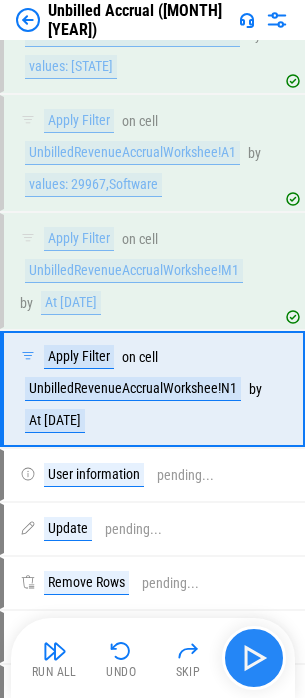 scroll, scrollTop: 3704, scrollLeft: 0, axis: vertical 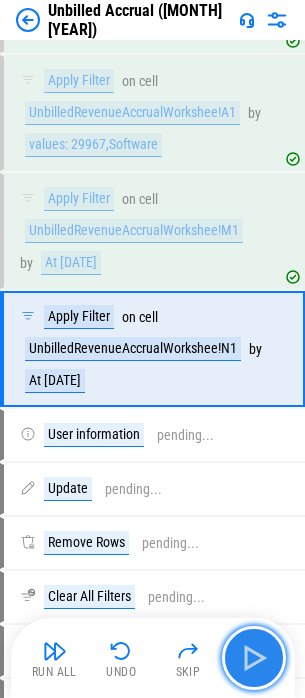 click at bounding box center (254, 658) 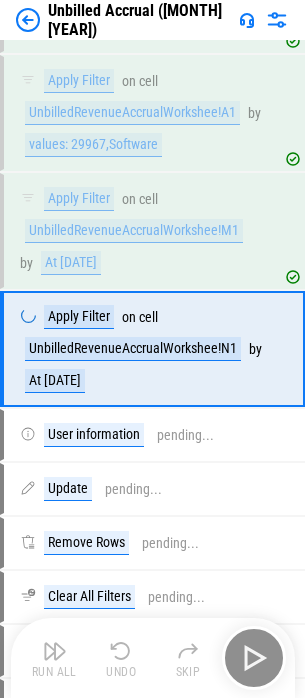click on "Run All Undo Skip" at bounding box center (155, 658) 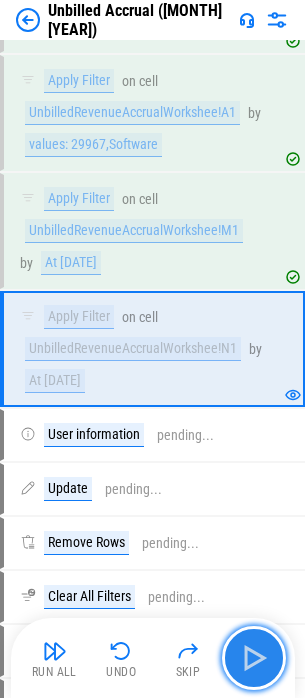 click at bounding box center (254, 658) 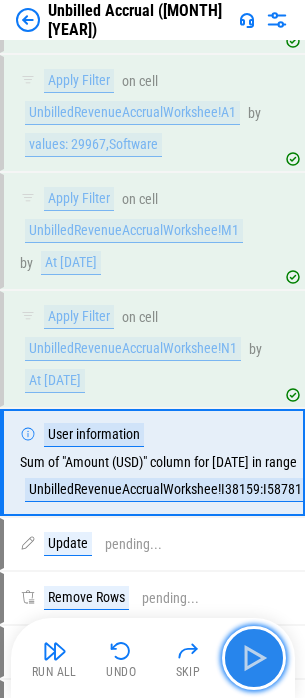 click at bounding box center (254, 658) 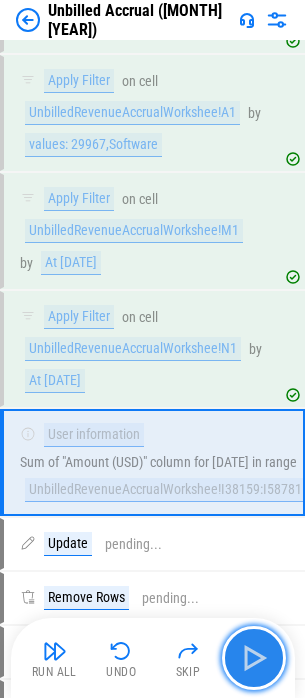 click at bounding box center [254, 658] 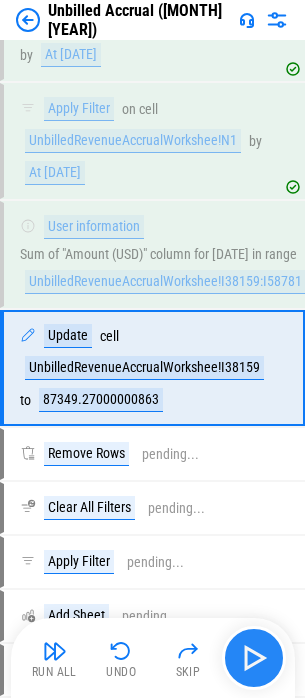 scroll, scrollTop: 3931, scrollLeft: 0, axis: vertical 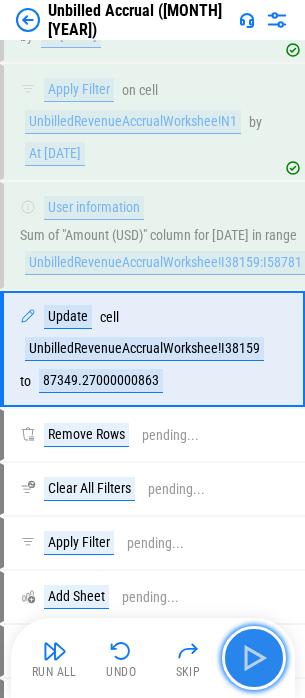 click at bounding box center (254, 658) 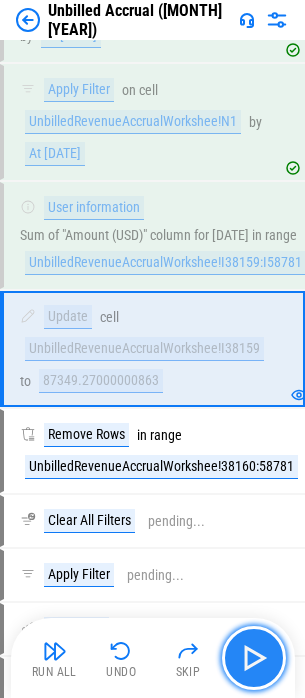 click at bounding box center (254, 658) 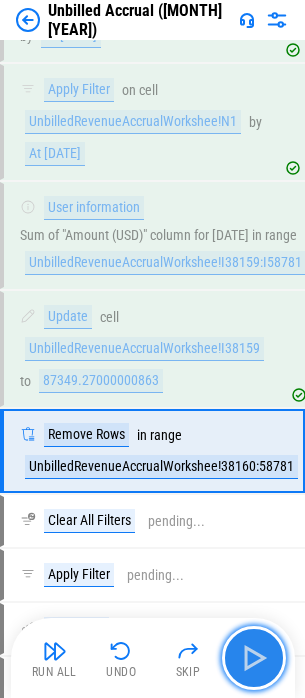 click at bounding box center [254, 658] 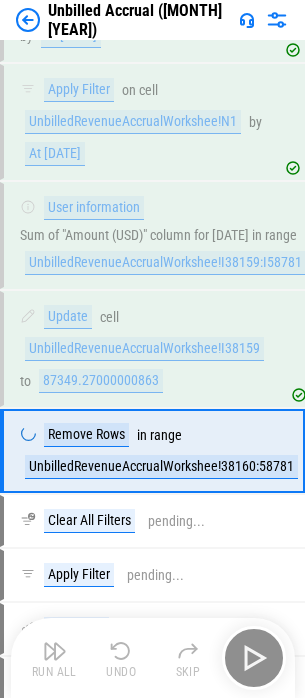 click on "Run All Undo Skip" at bounding box center (155, 658) 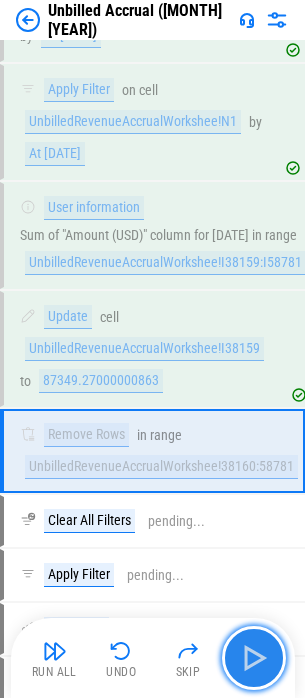 click at bounding box center (254, 658) 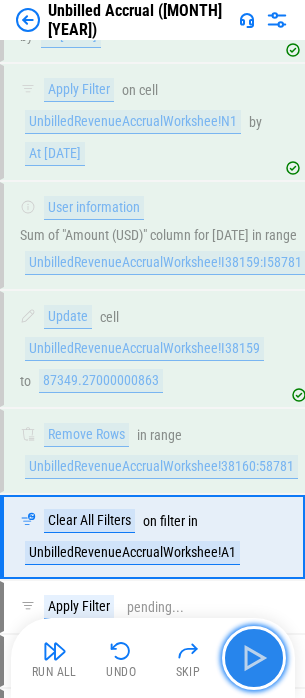 click at bounding box center (254, 658) 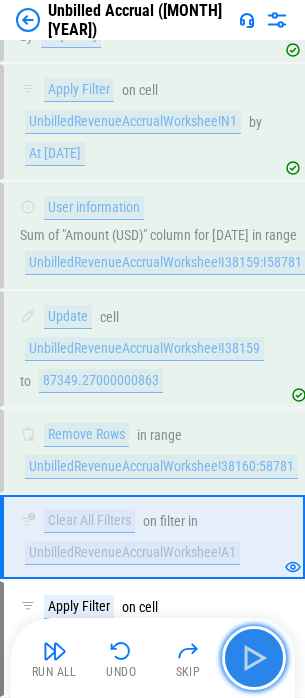 click at bounding box center [254, 658] 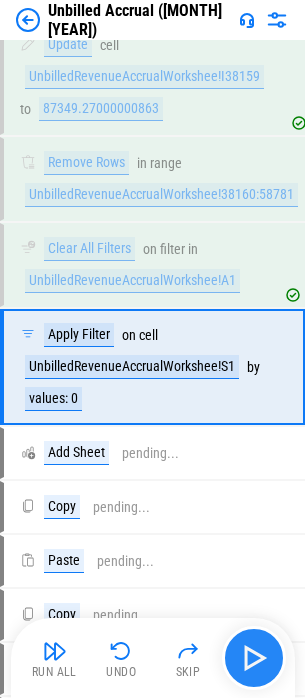 scroll, scrollTop: 4221, scrollLeft: 0, axis: vertical 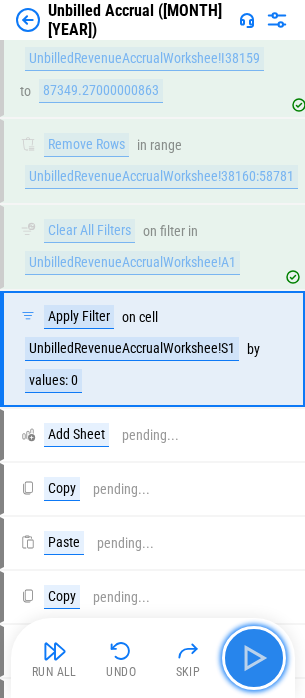 click at bounding box center (254, 658) 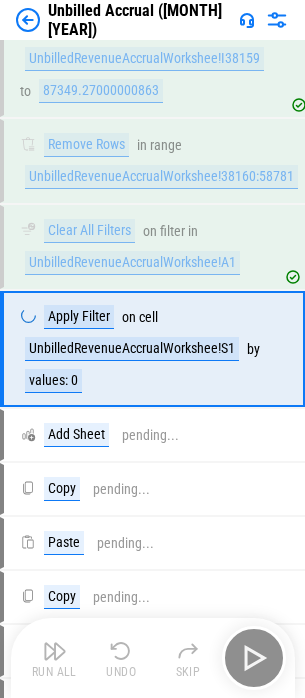 click on "Run All Undo Skip" at bounding box center [155, 658] 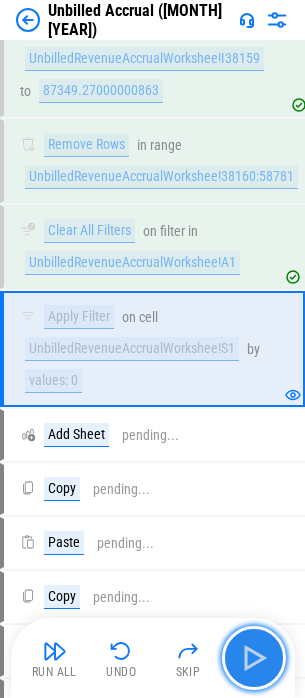 click at bounding box center [254, 658] 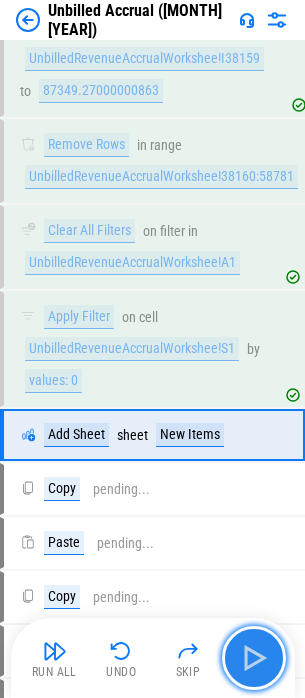 click at bounding box center (254, 658) 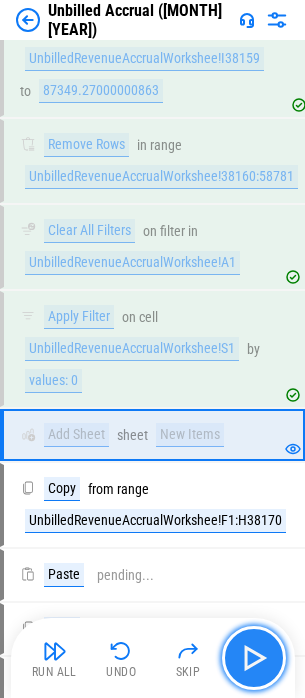 click at bounding box center (254, 658) 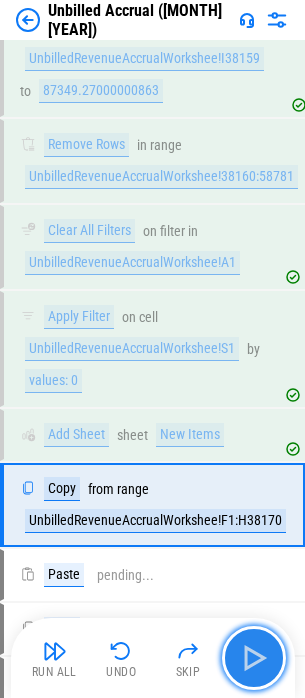 click at bounding box center [254, 658] 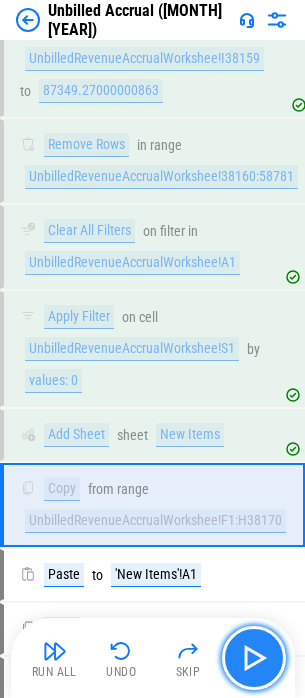 click at bounding box center [254, 658] 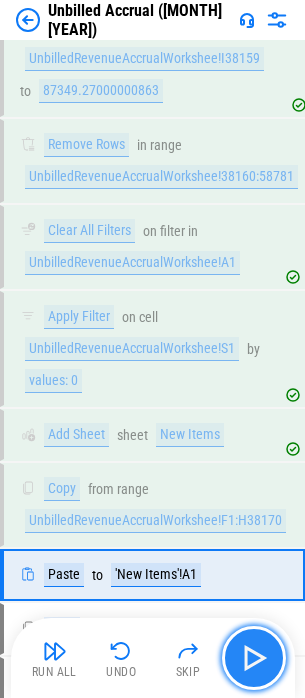 click at bounding box center [254, 658] 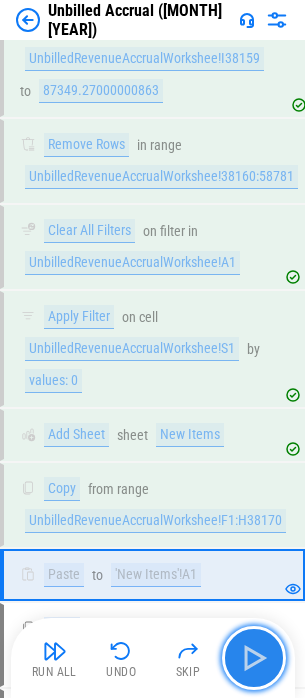 click at bounding box center (254, 658) 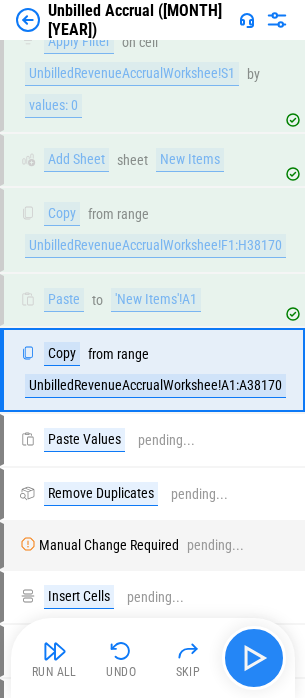 scroll, scrollTop: 4517, scrollLeft: 0, axis: vertical 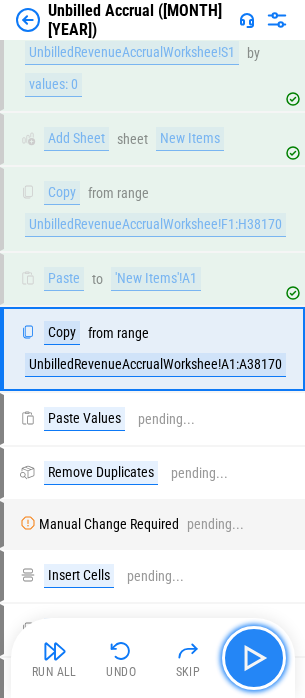 click at bounding box center [254, 658] 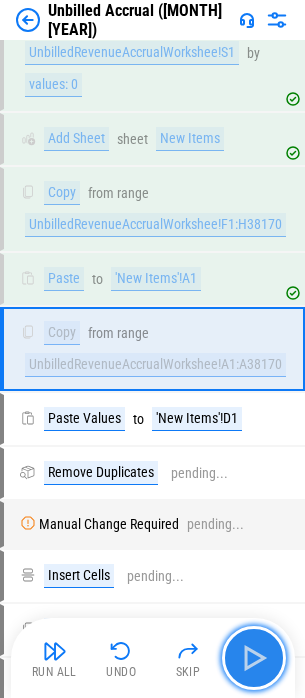 click at bounding box center (254, 658) 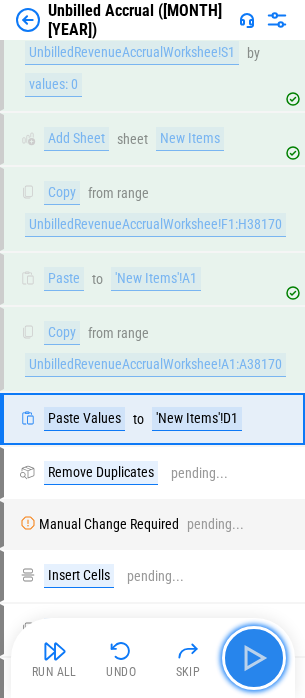 click at bounding box center [254, 658] 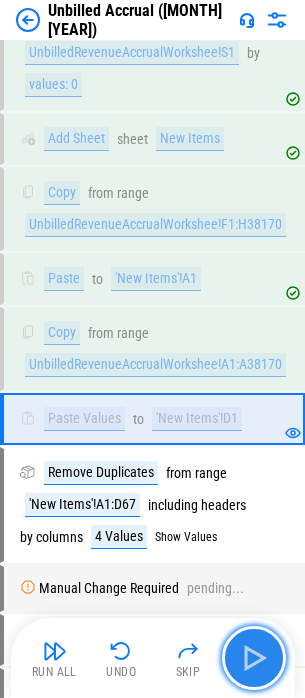 click at bounding box center (254, 658) 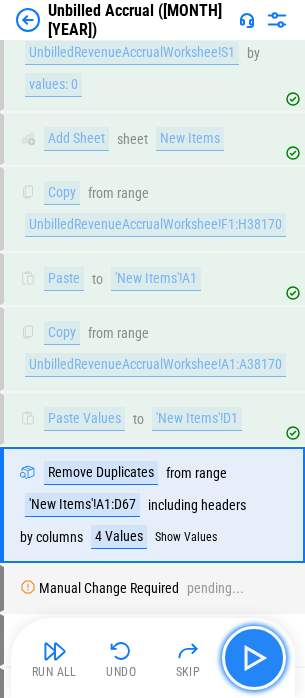 click at bounding box center (254, 658) 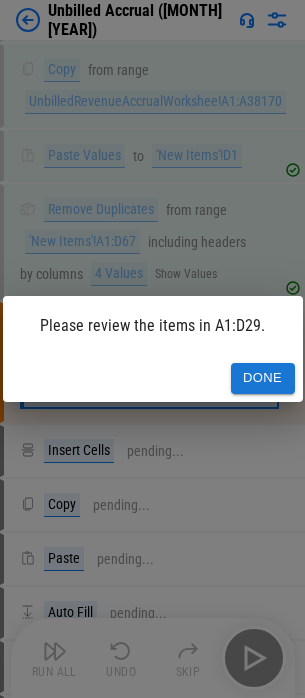 scroll, scrollTop: 4794, scrollLeft: 0, axis: vertical 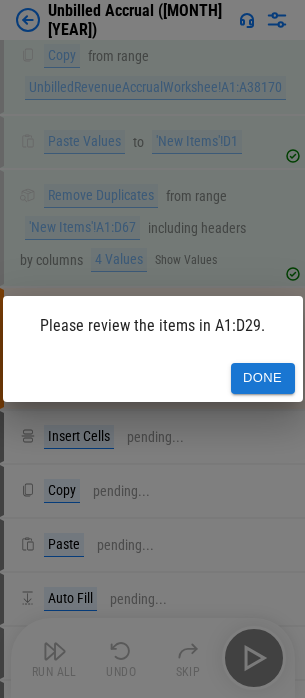 click on "Done" at bounding box center (263, 378) 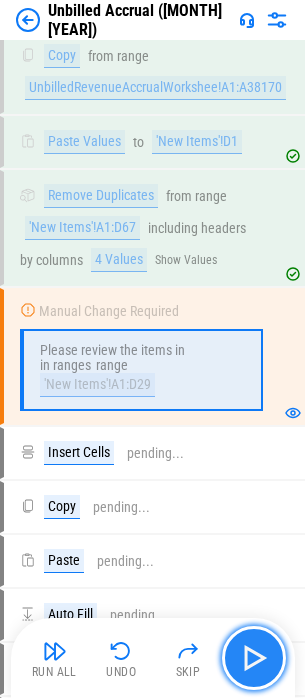 click at bounding box center (254, 658) 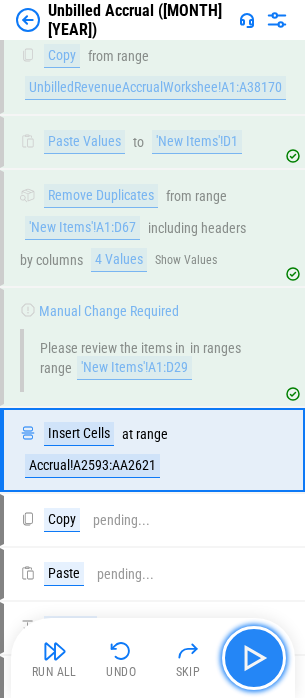 click at bounding box center (254, 658) 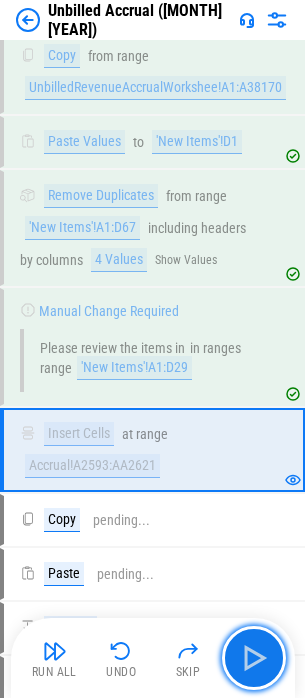 click at bounding box center [254, 658] 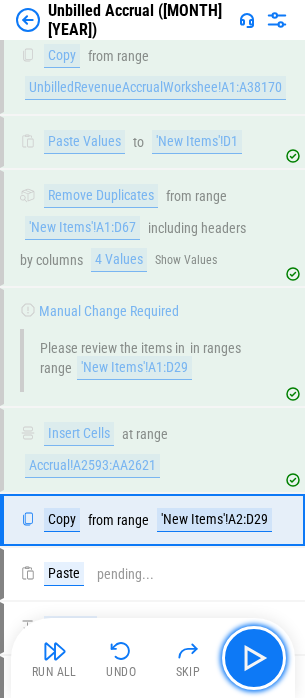 click at bounding box center [254, 658] 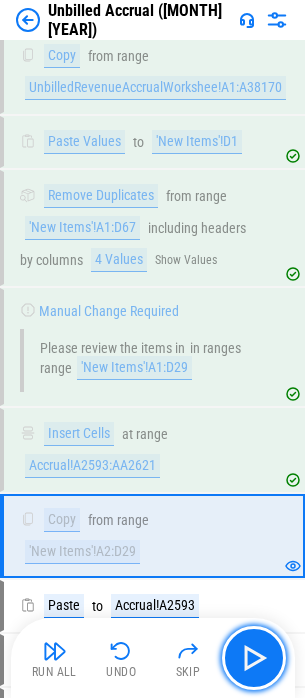 click at bounding box center [254, 658] 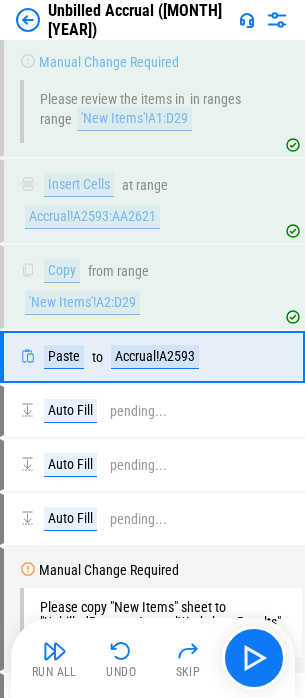 scroll, scrollTop: 5051, scrollLeft: 0, axis: vertical 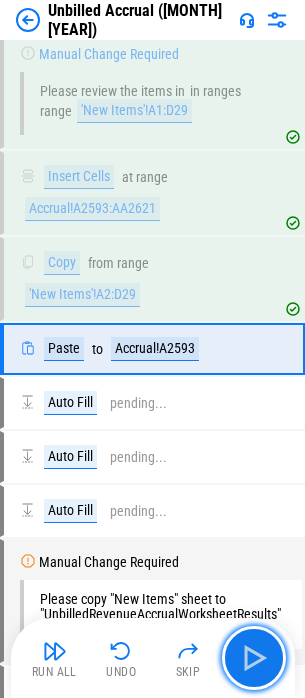 click at bounding box center [254, 658] 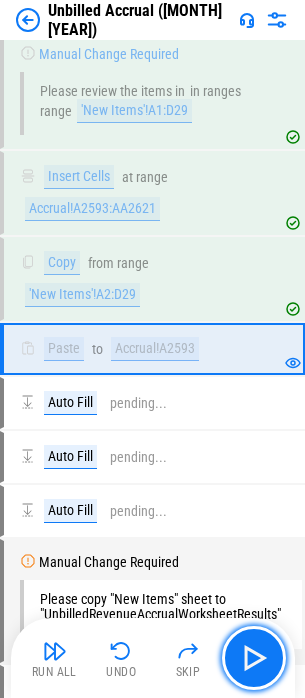 click at bounding box center (254, 658) 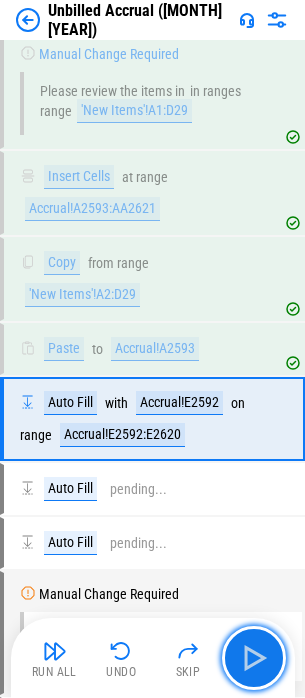 click at bounding box center [254, 658] 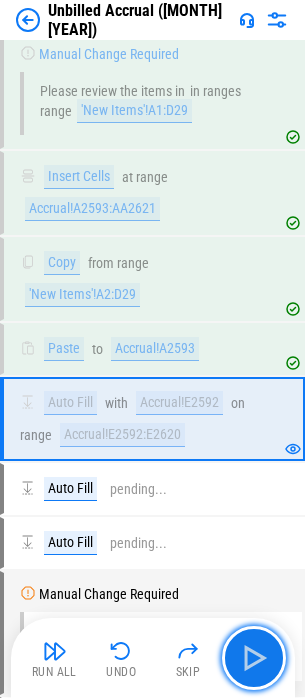 click at bounding box center [254, 658] 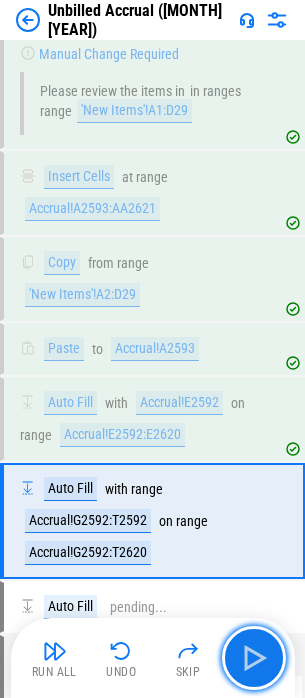 click at bounding box center (254, 658) 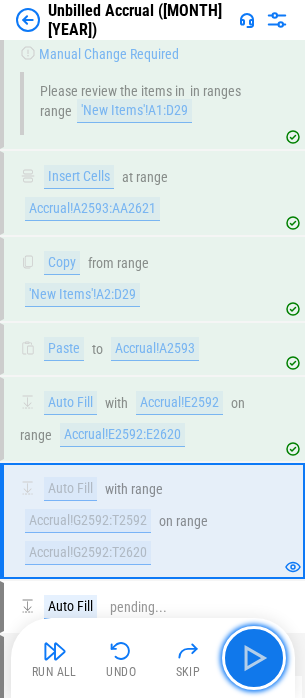 click at bounding box center (254, 658) 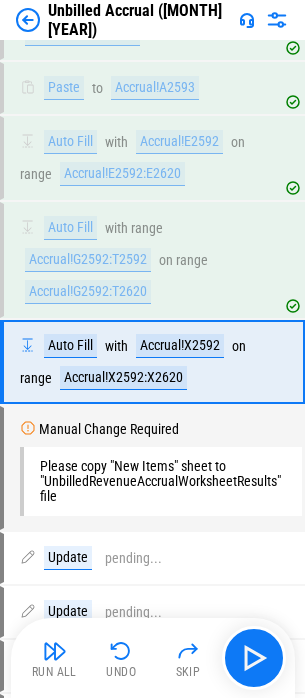 scroll, scrollTop: 5325, scrollLeft: 0, axis: vertical 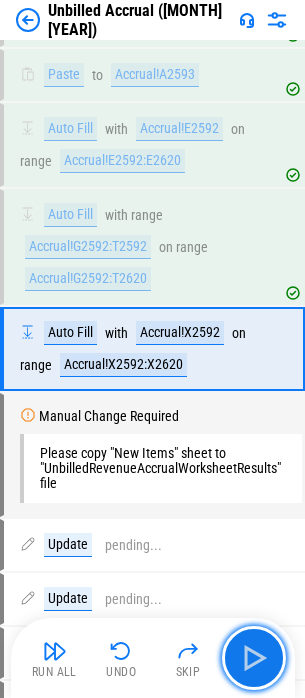 click at bounding box center (254, 658) 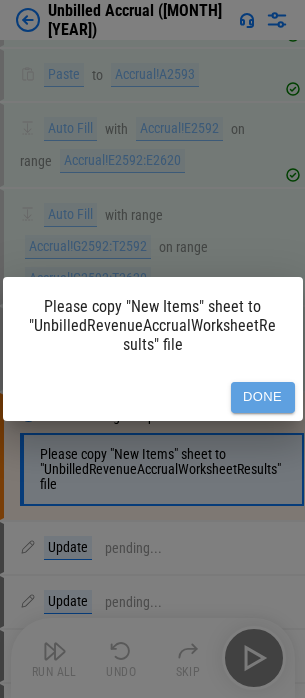 click on "Done" at bounding box center (263, 397) 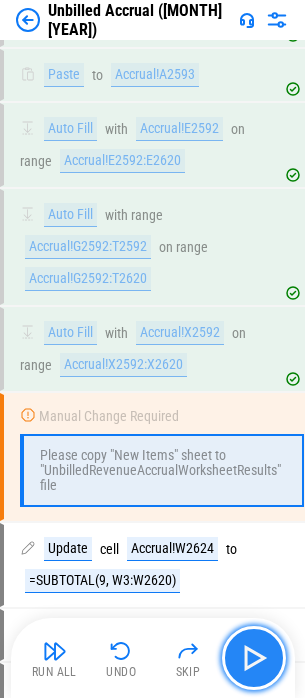 click at bounding box center (254, 658) 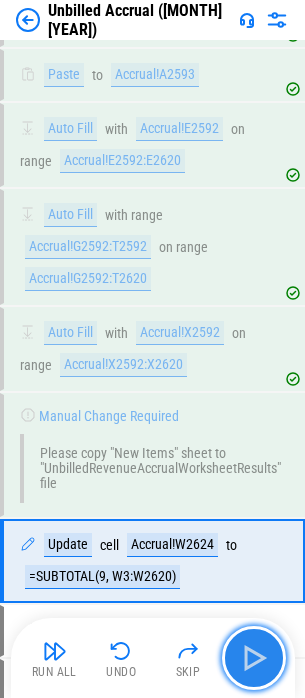 click at bounding box center (254, 658) 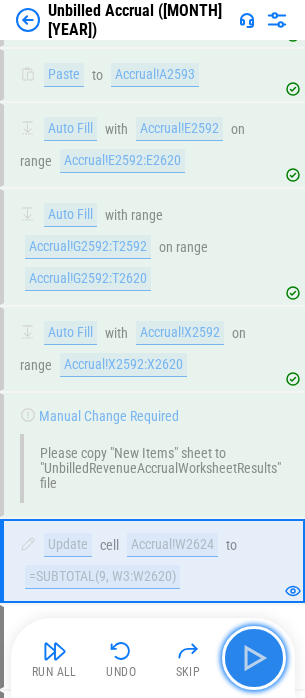 click at bounding box center [254, 658] 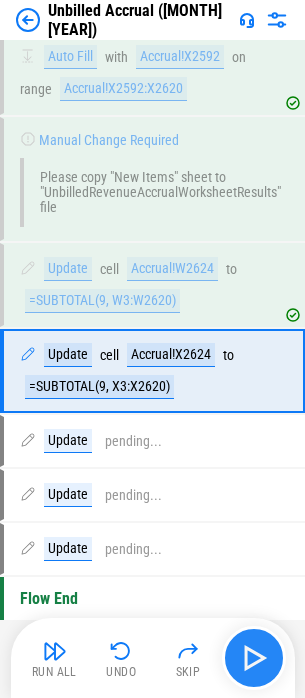 scroll, scrollTop: 5623, scrollLeft: 0, axis: vertical 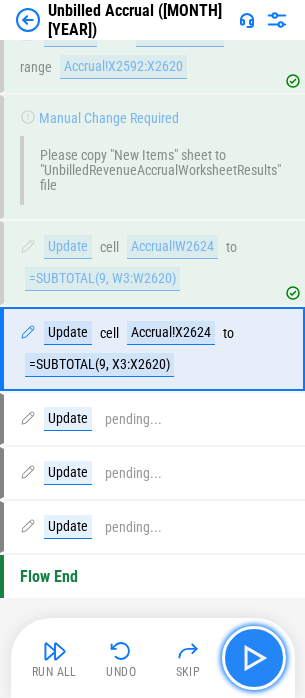 click at bounding box center (254, 658) 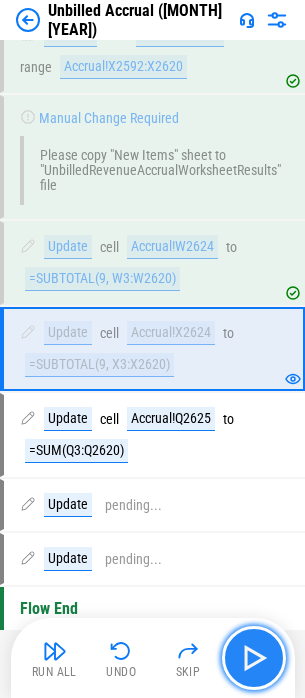 click at bounding box center [254, 658] 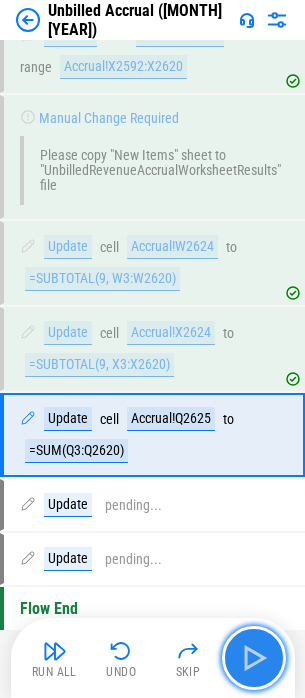 click at bounding box center [254, 658] 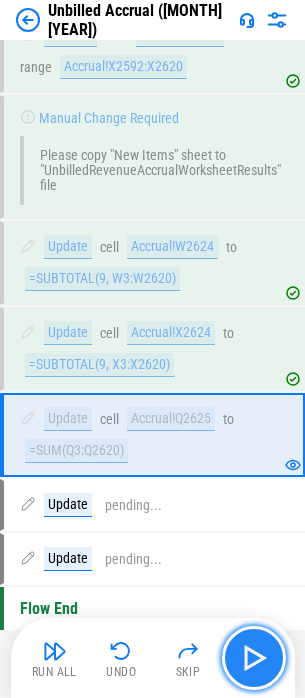 click at bounding box center (254, 658) 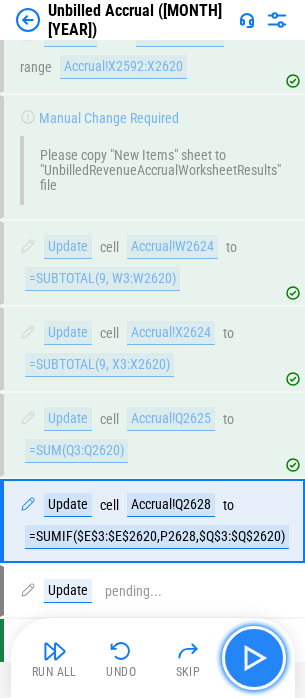 click at bounding box center (254, 658) 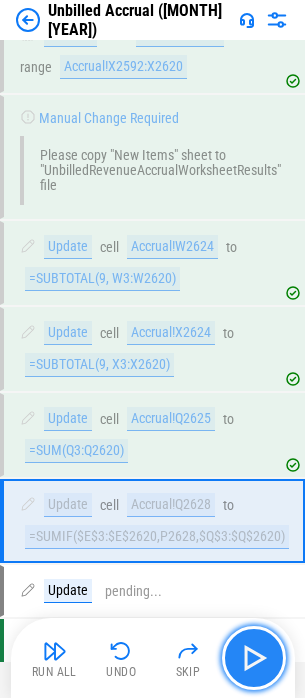 click at bounding box center [254, 658] 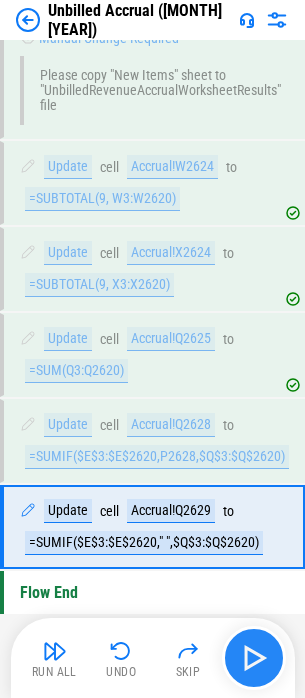 scroll, scrollTop: 5719, scrollLeft: 0, axis: vertical 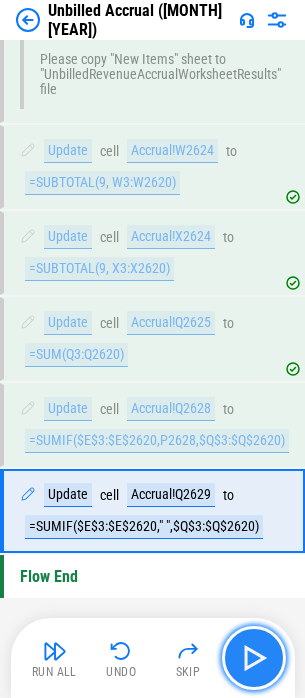 click at bounding box center (254, 658) 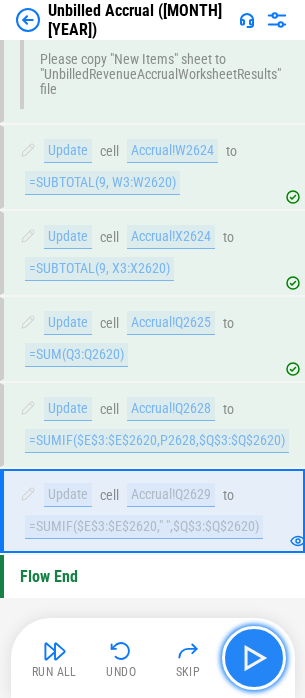 click at bounding box center [254, 658] 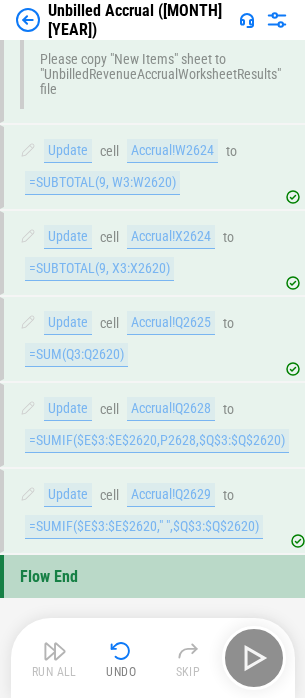 click on "Run All Undo Skip" at bounding box center [155, 658] 